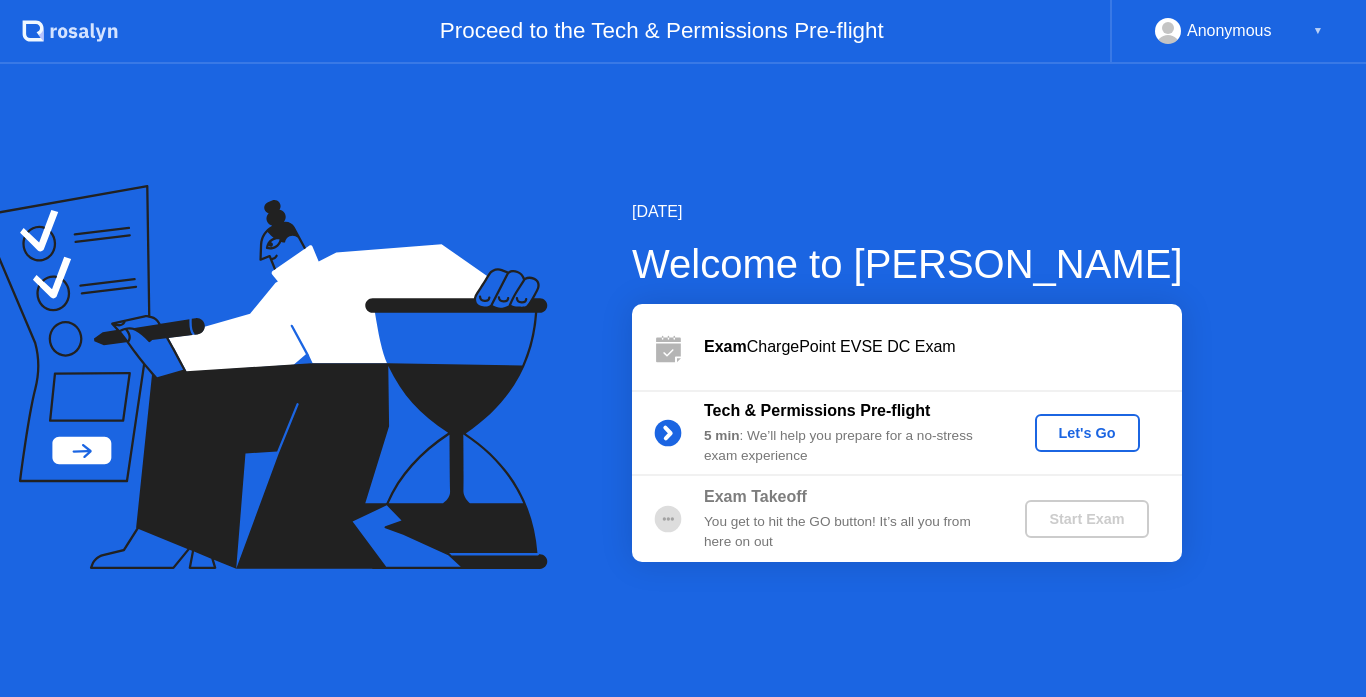 scroll, scrollTop: 0, scrollLeft: 0, axis: both 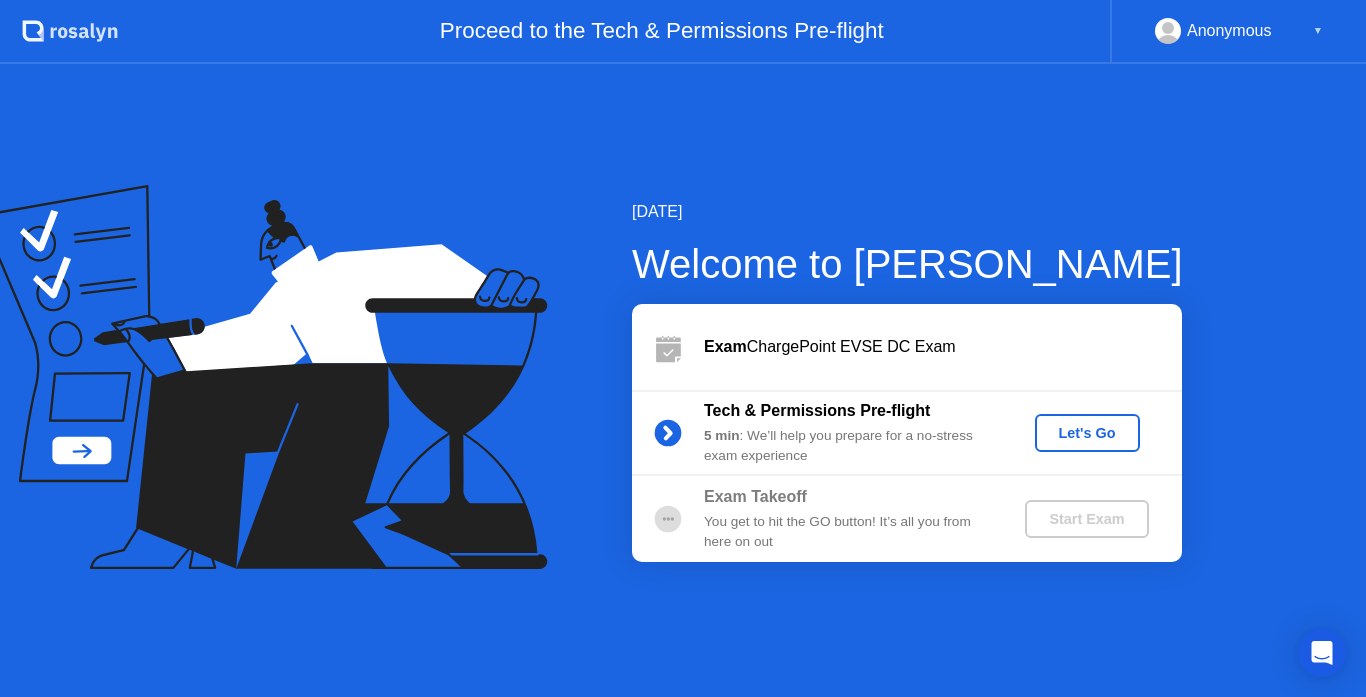 click on "Let's Go" 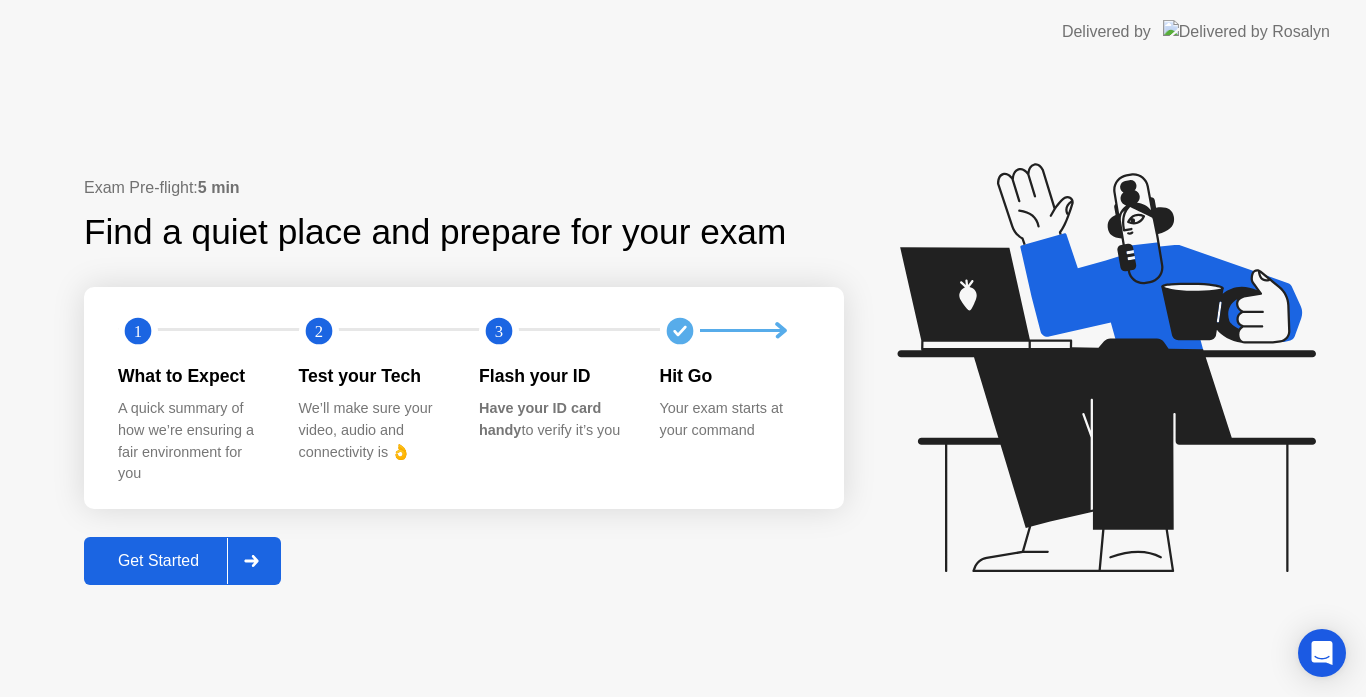click on "Get Started" 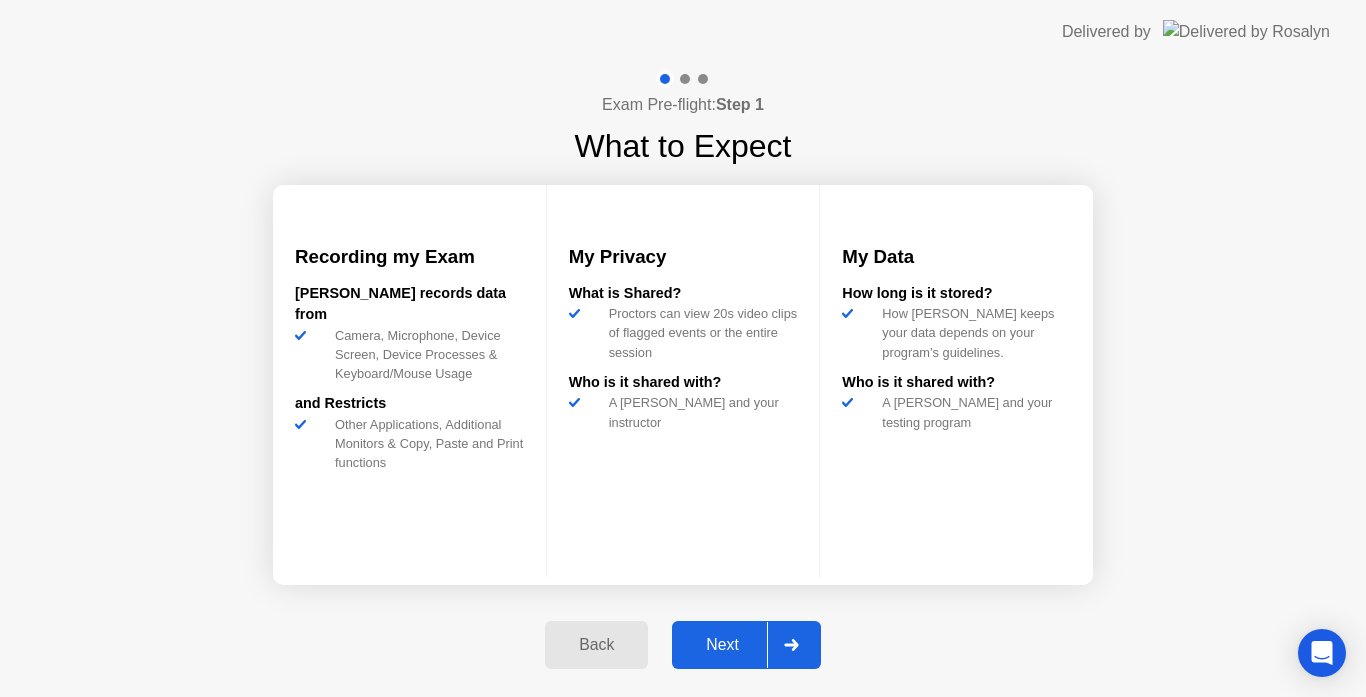 click on "Next" 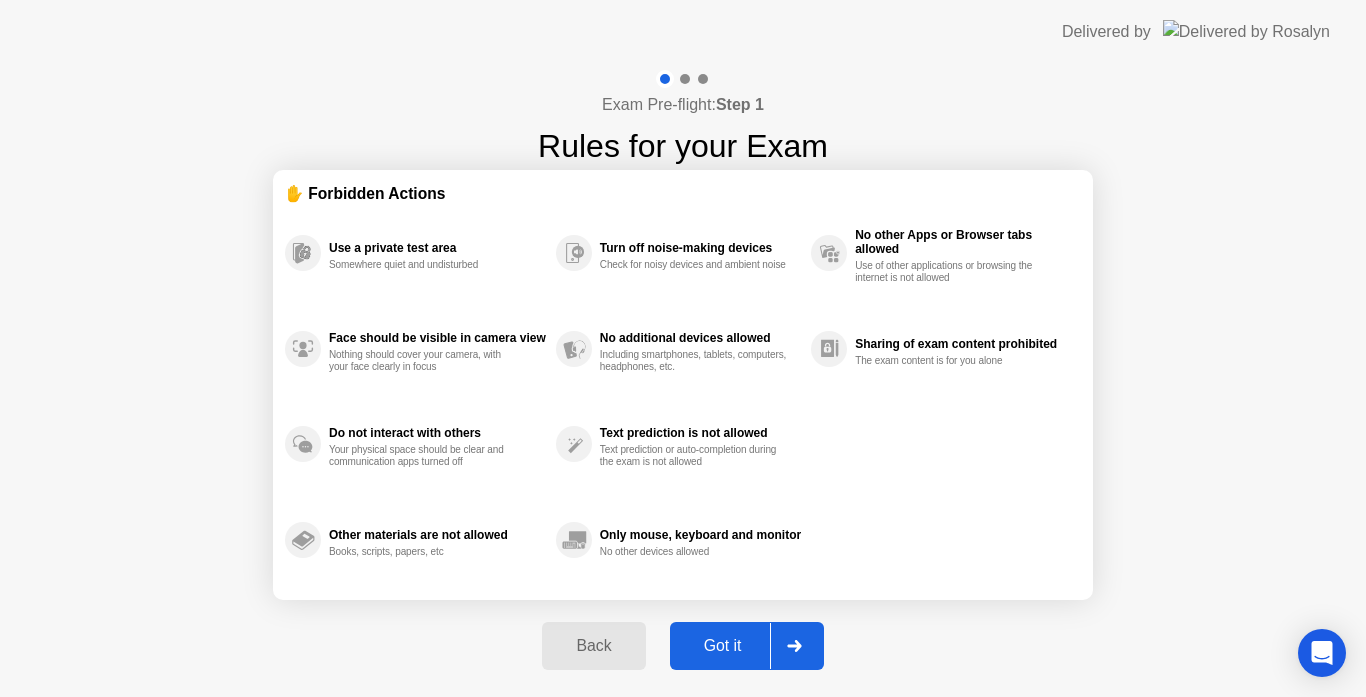 click on "Got it" 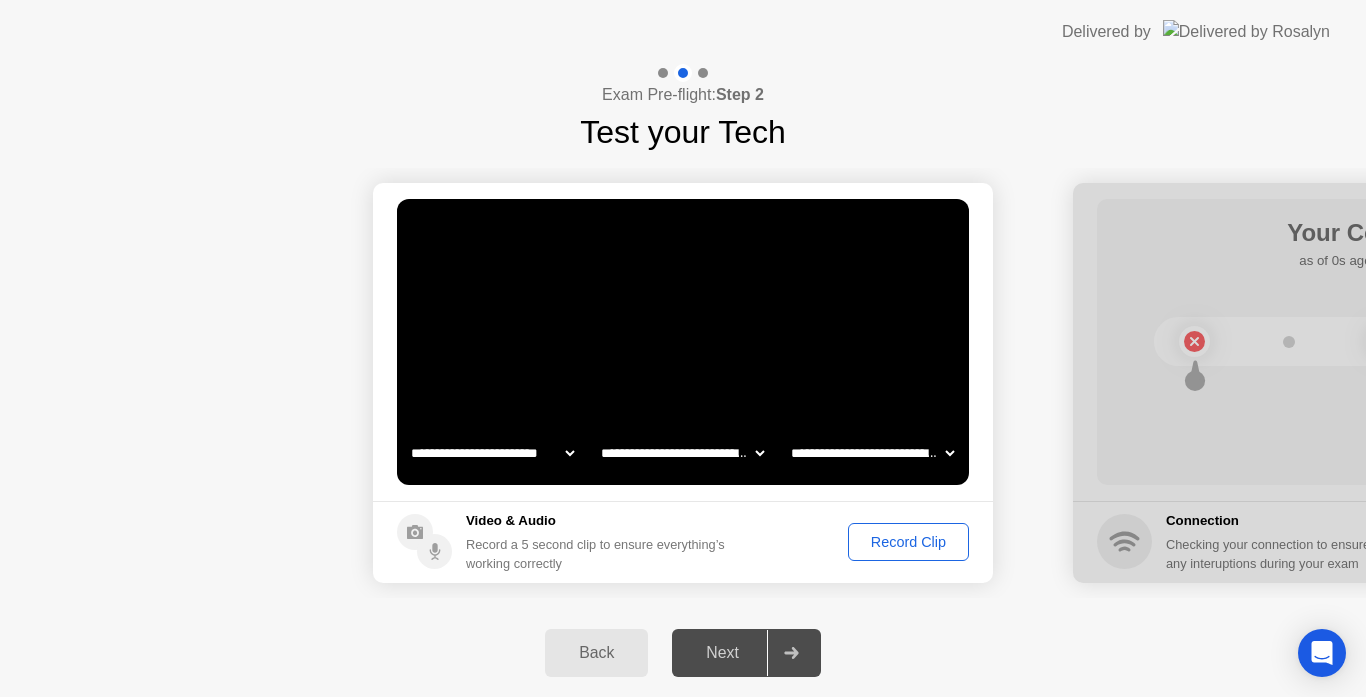 click on "Next" 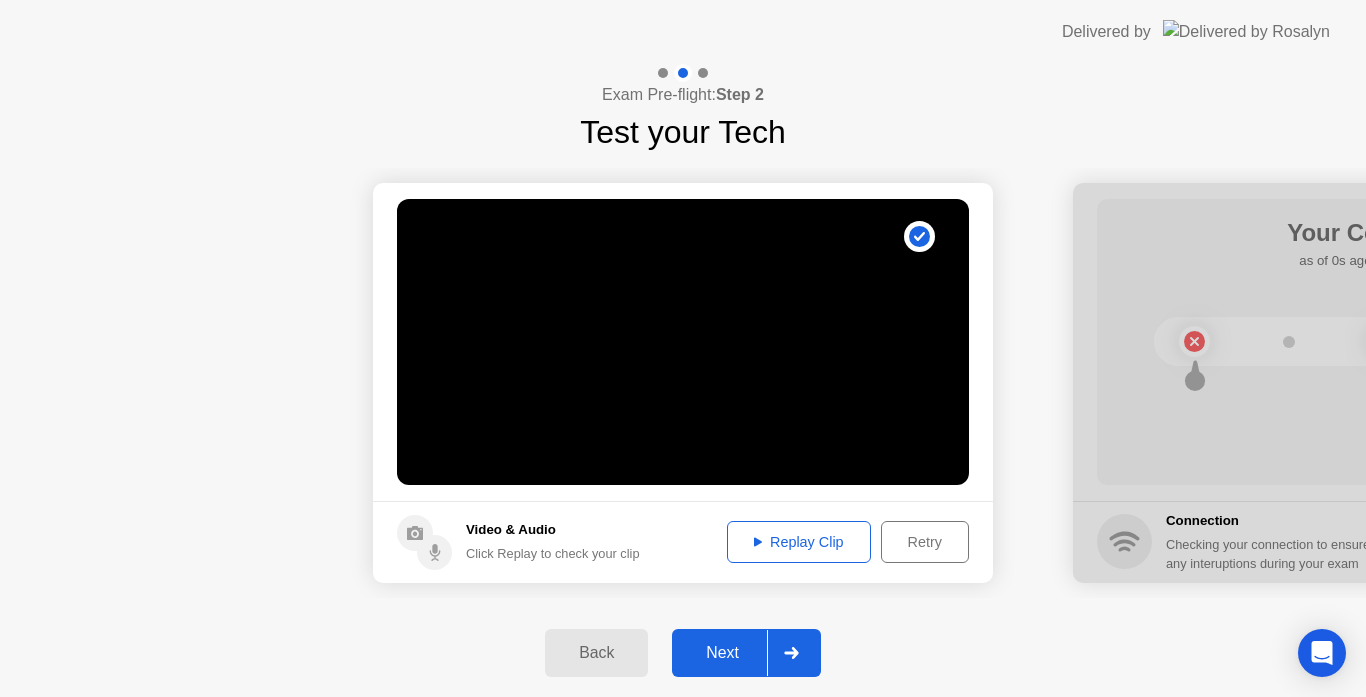 click on "Replay Clip" 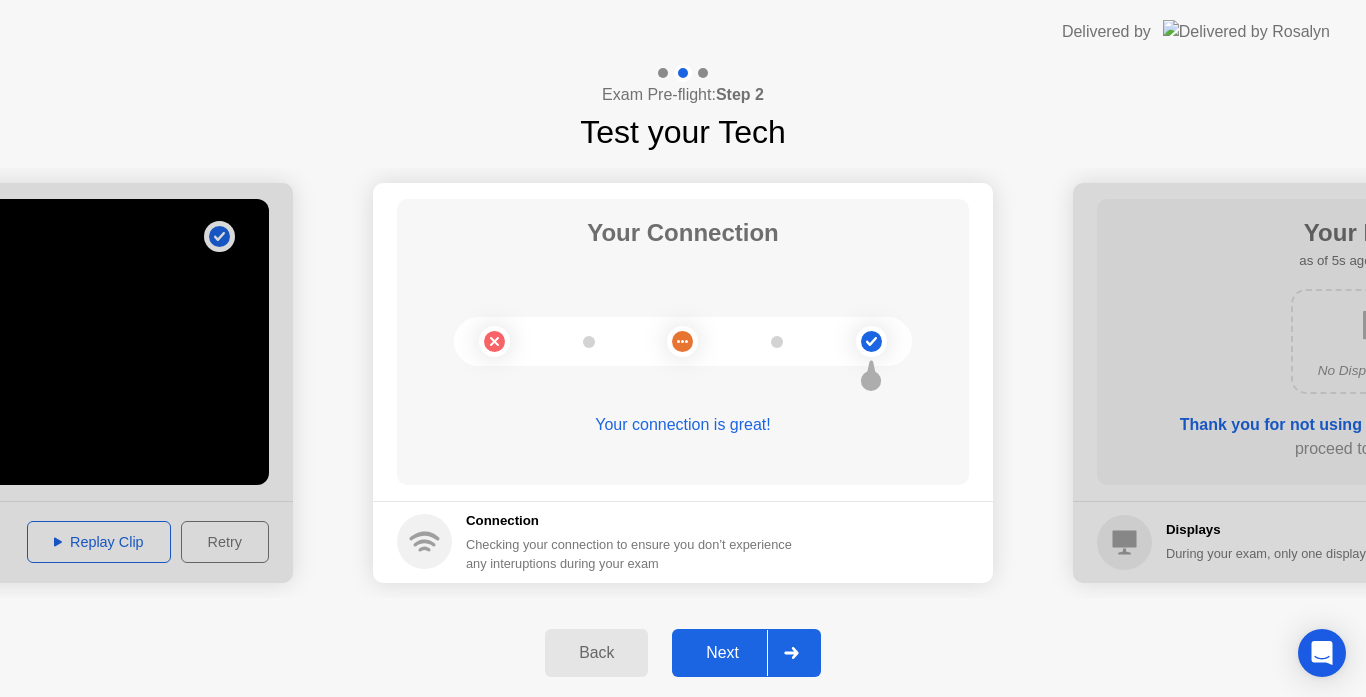 click on "Next" 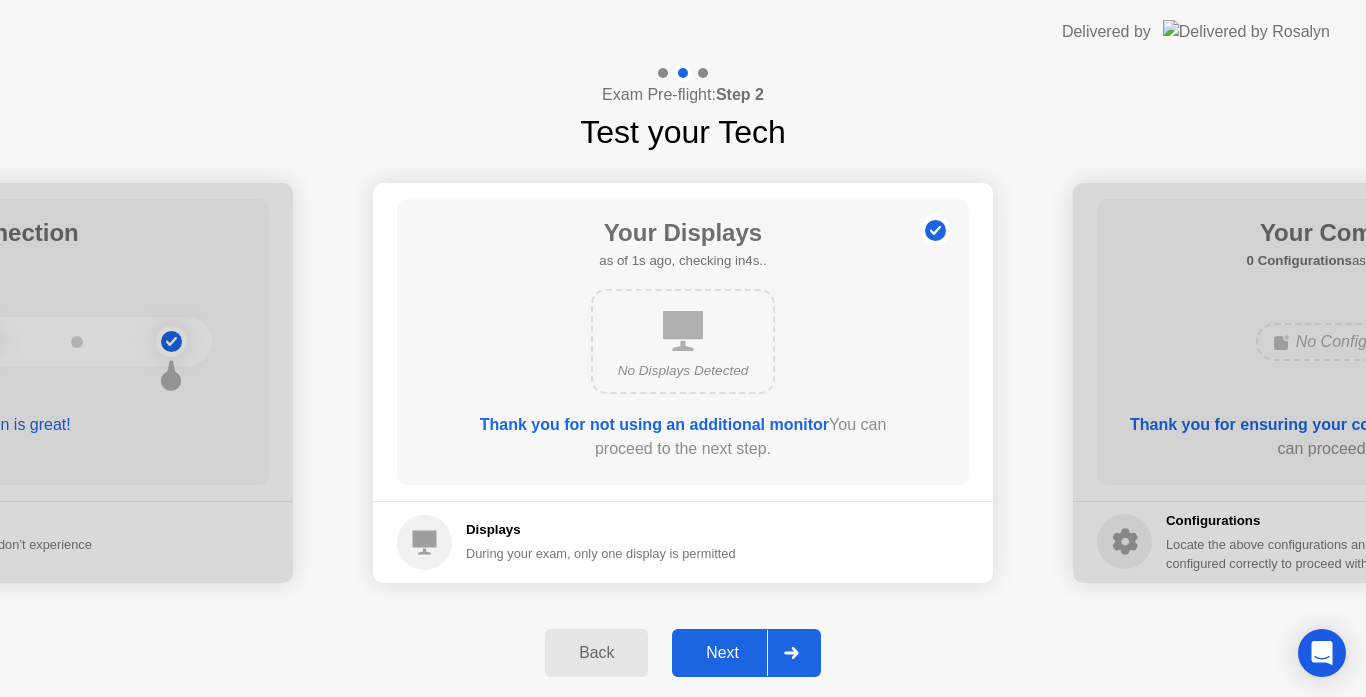 click on "Next" 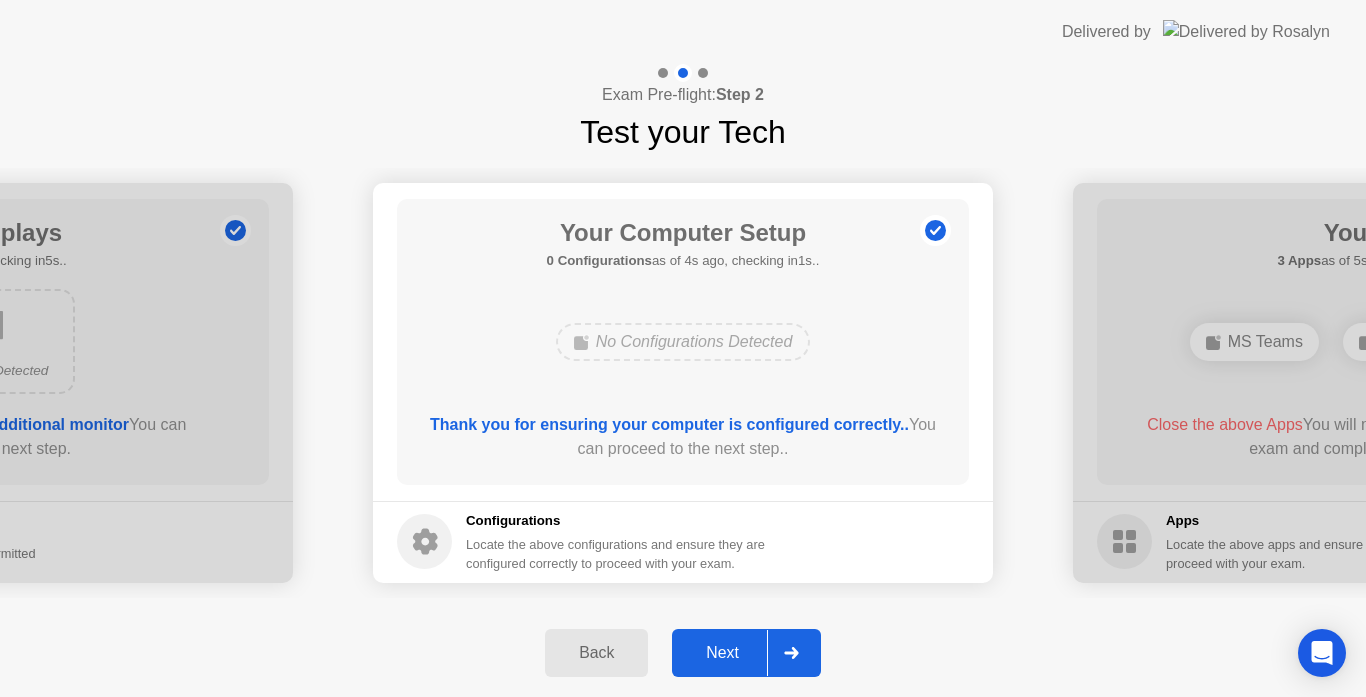 click on "Next" 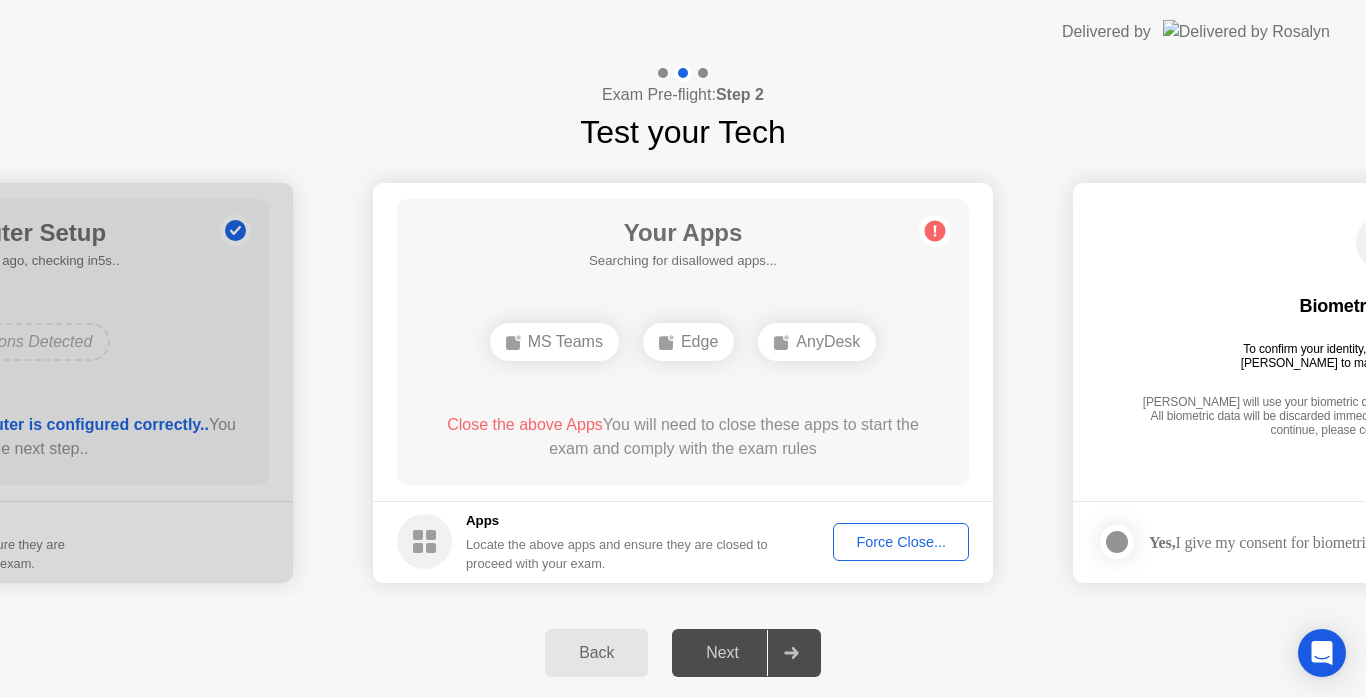 click on "Next" 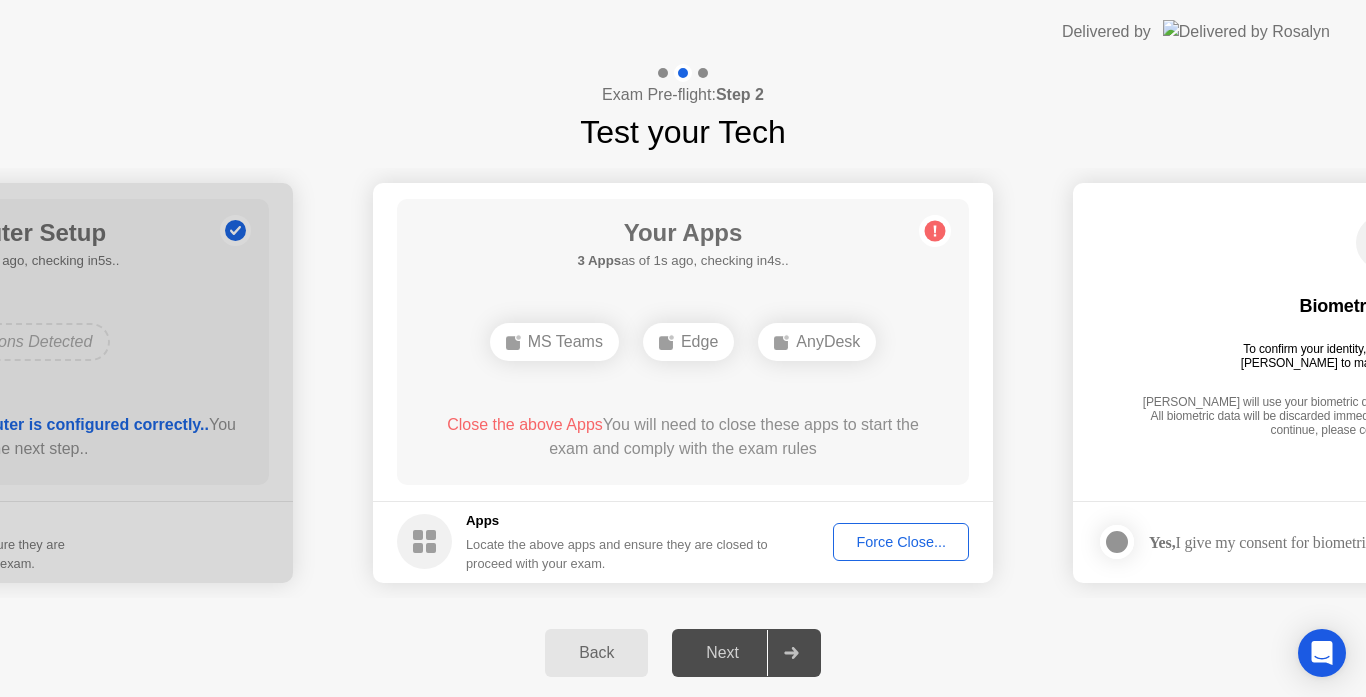 click on "Force Close..." 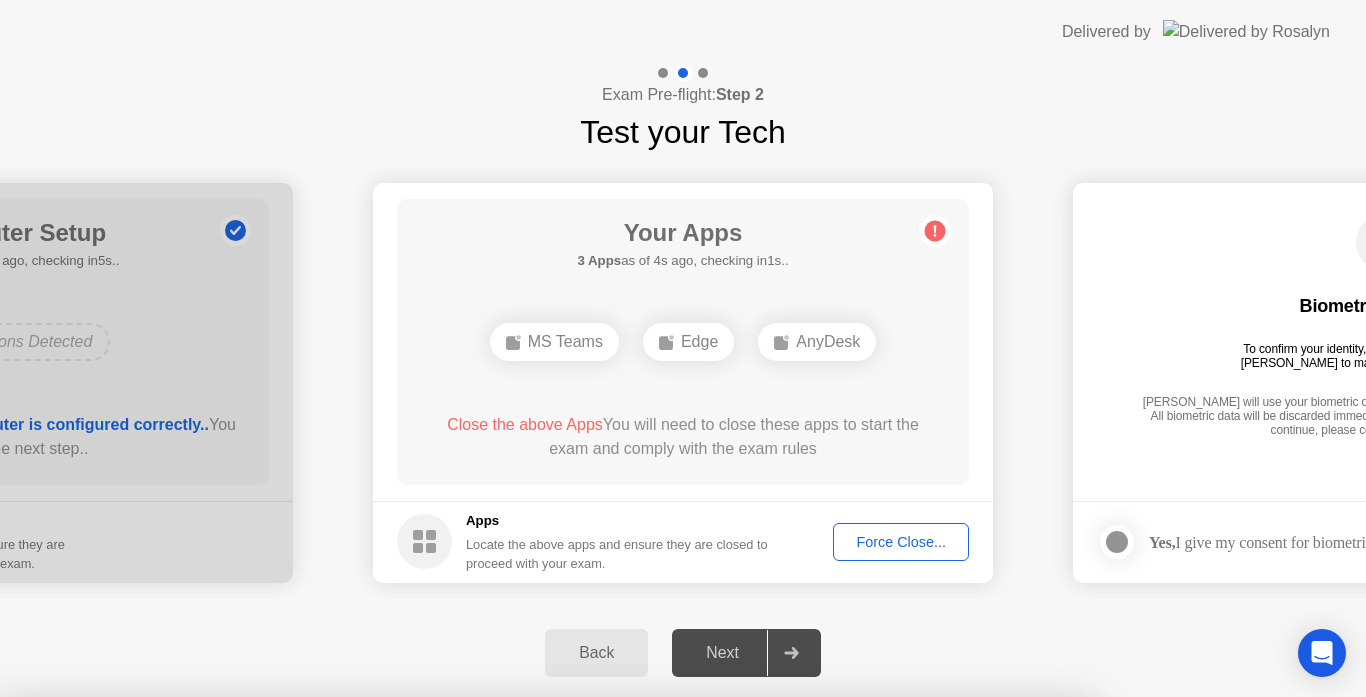click on "Confirm" at bounding box center [613, 973] 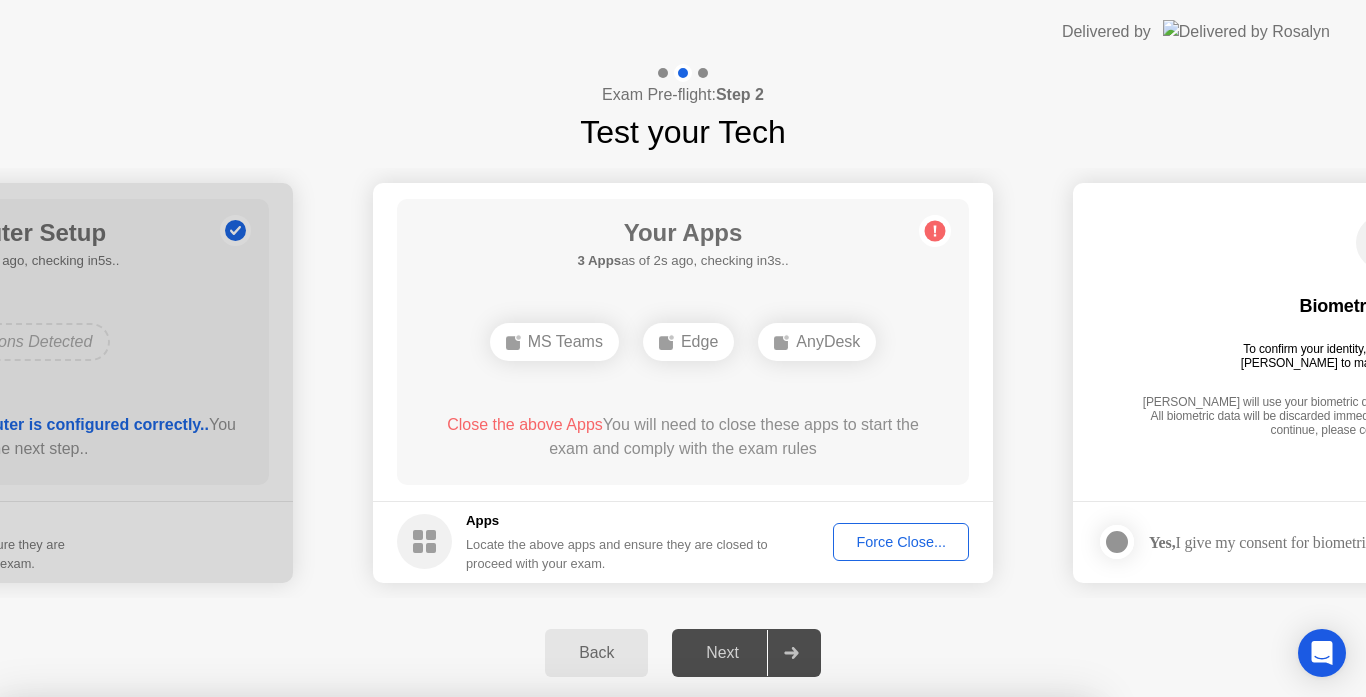 click on "Read More" at bounding box center (609, 935) 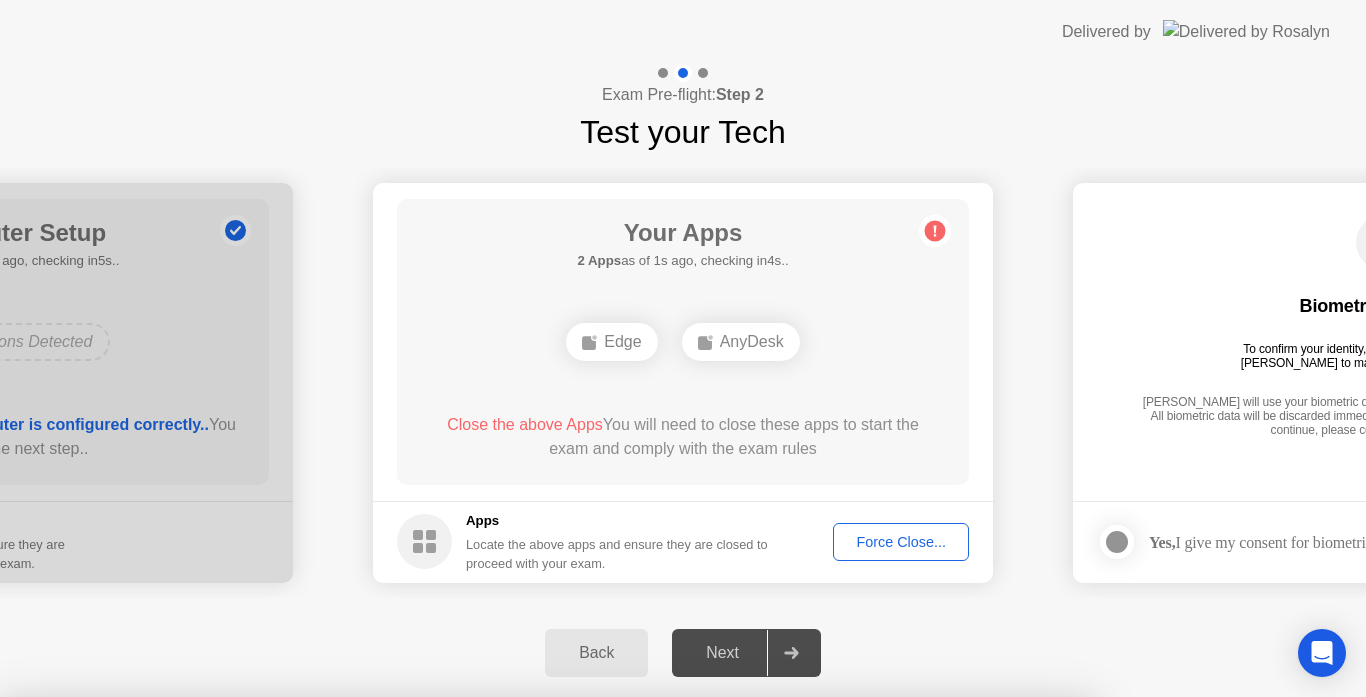 click on "Close" at bounding box center (465, 935) 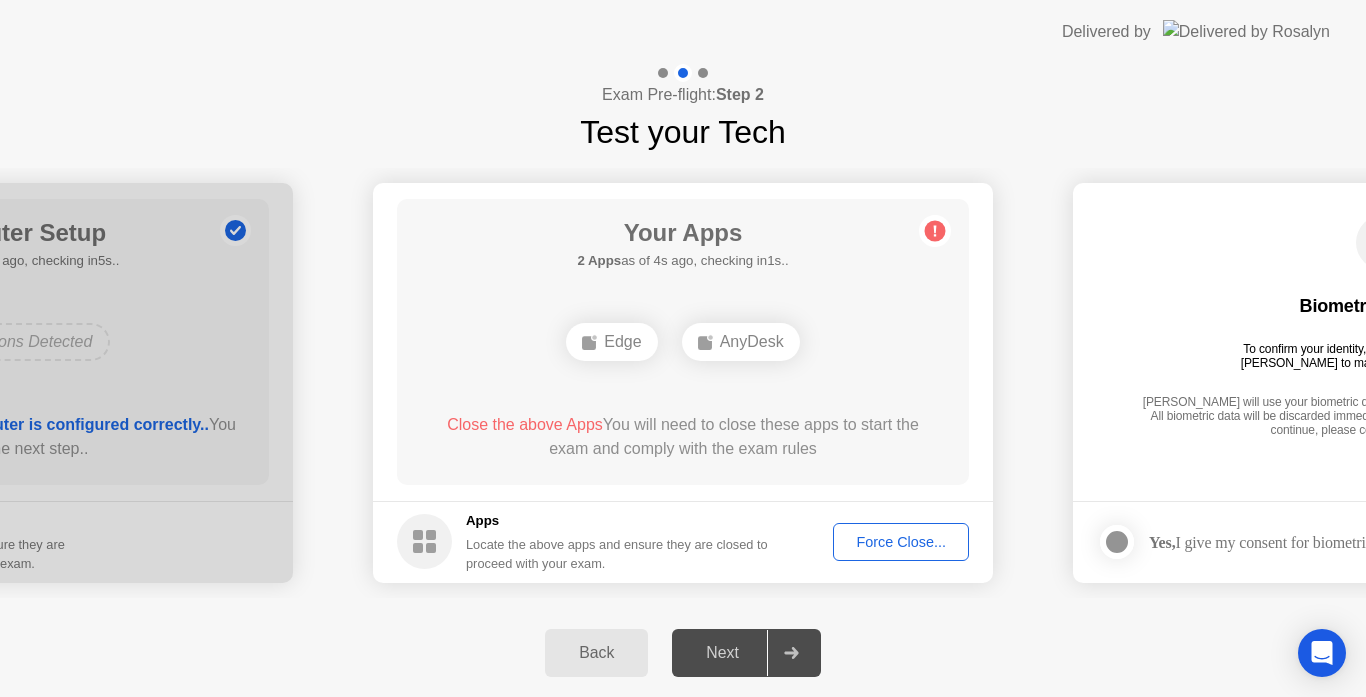 click on "Edge" 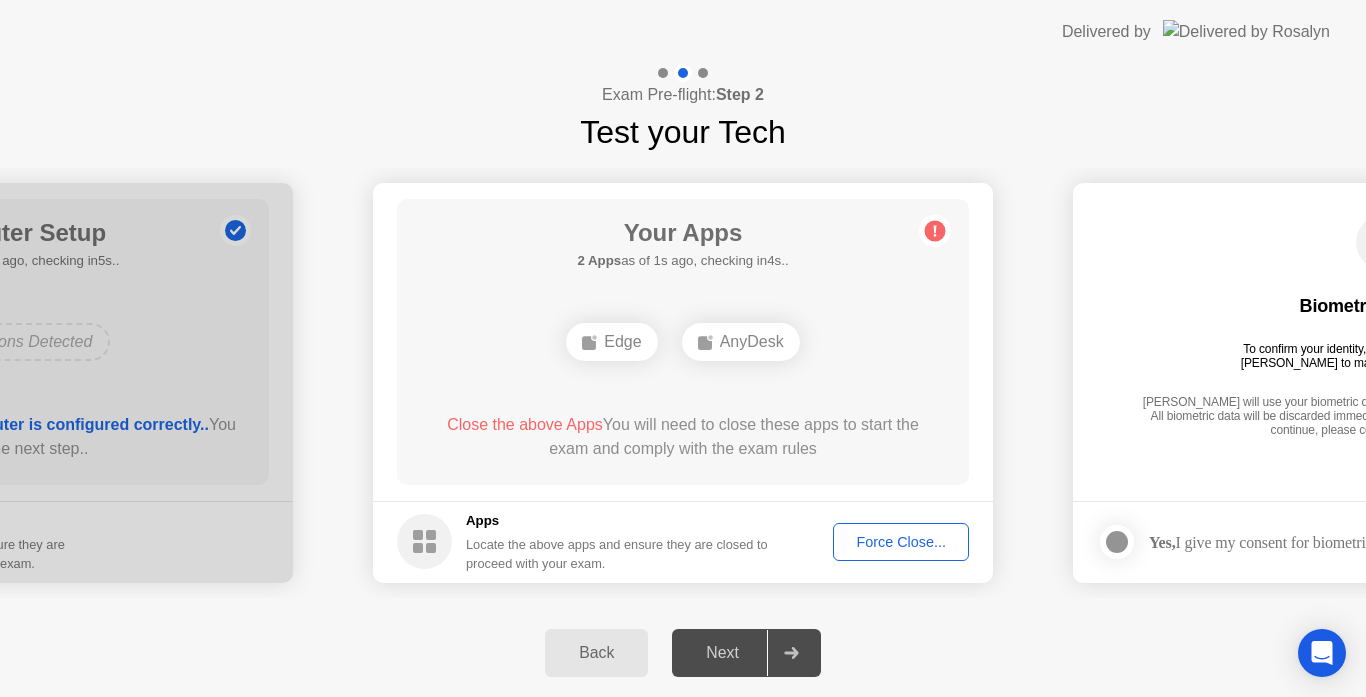 click on "Force Close..." 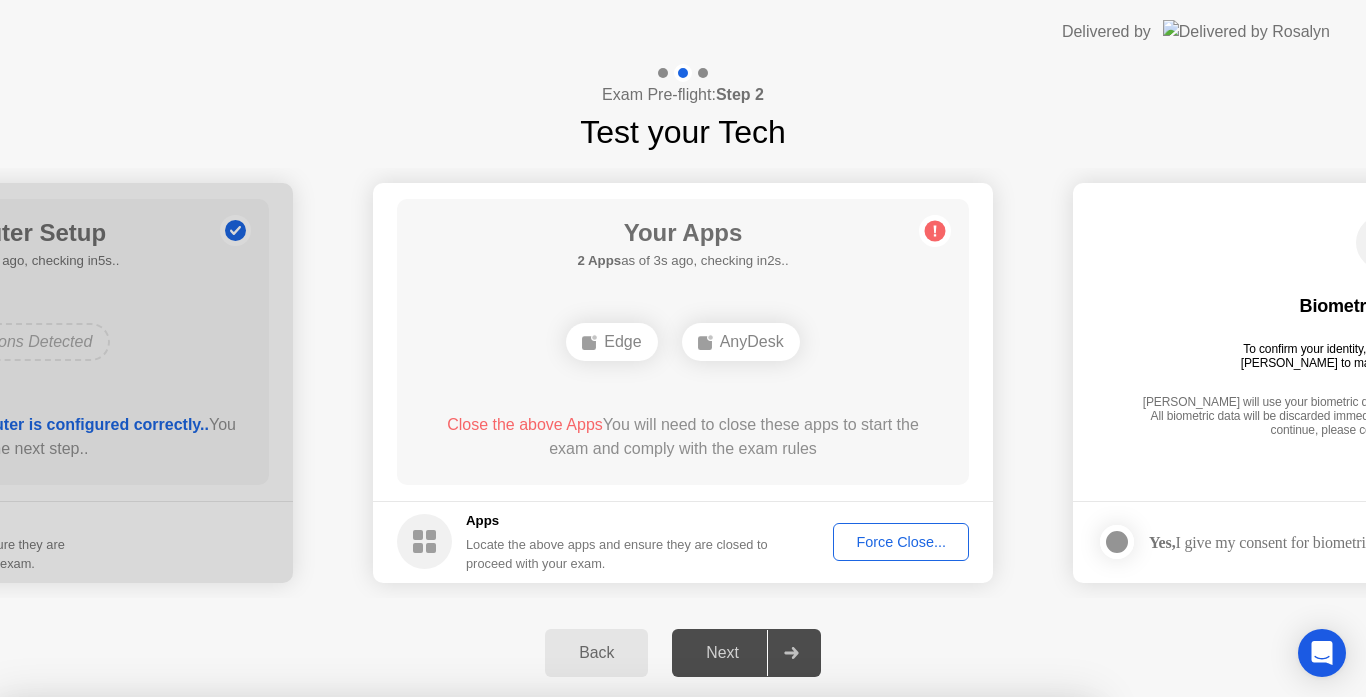 click on "Confirm" at bounding box center [613, 973] 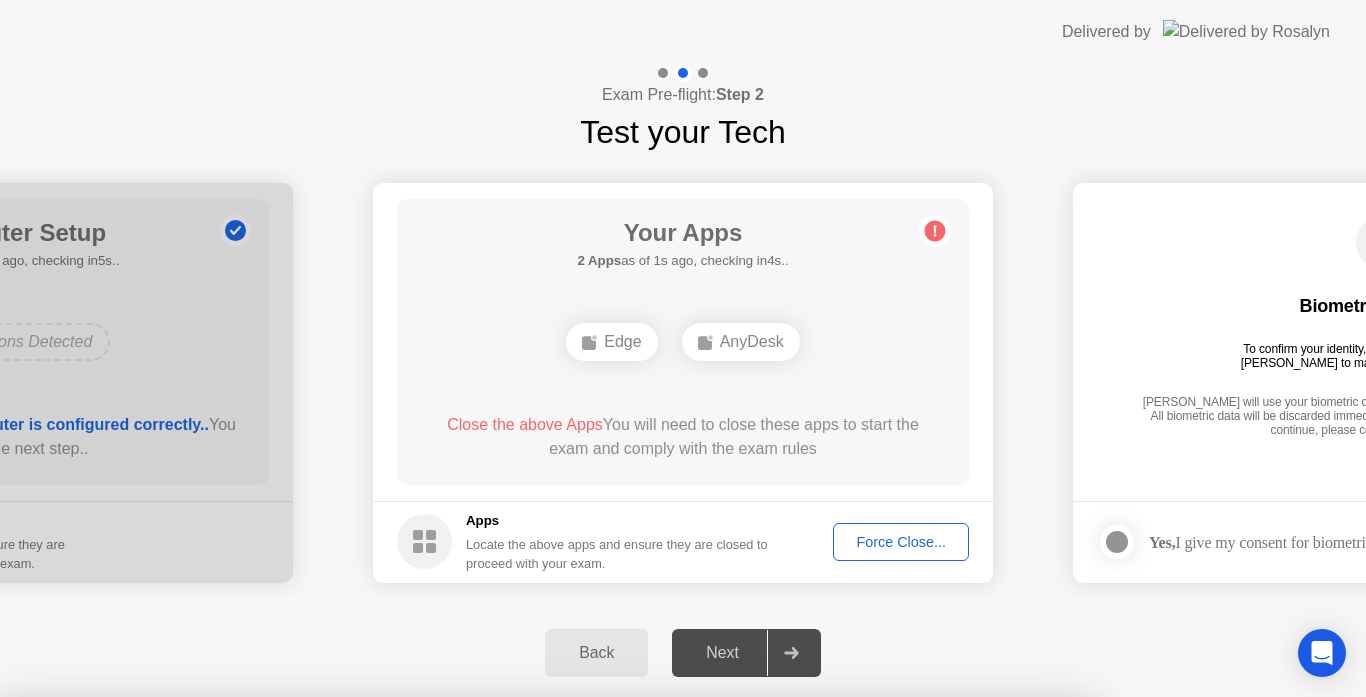 click on "Close" at bounding box center (465, 935) 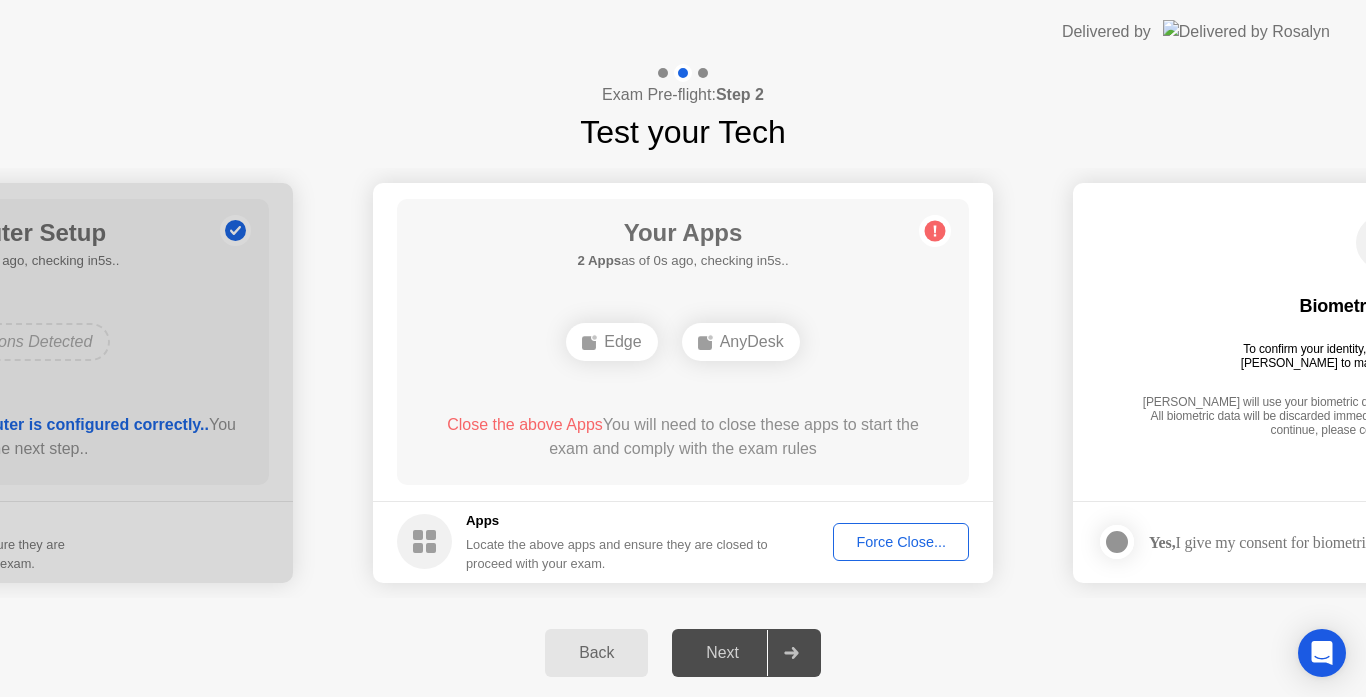 click on "AnyDesk" 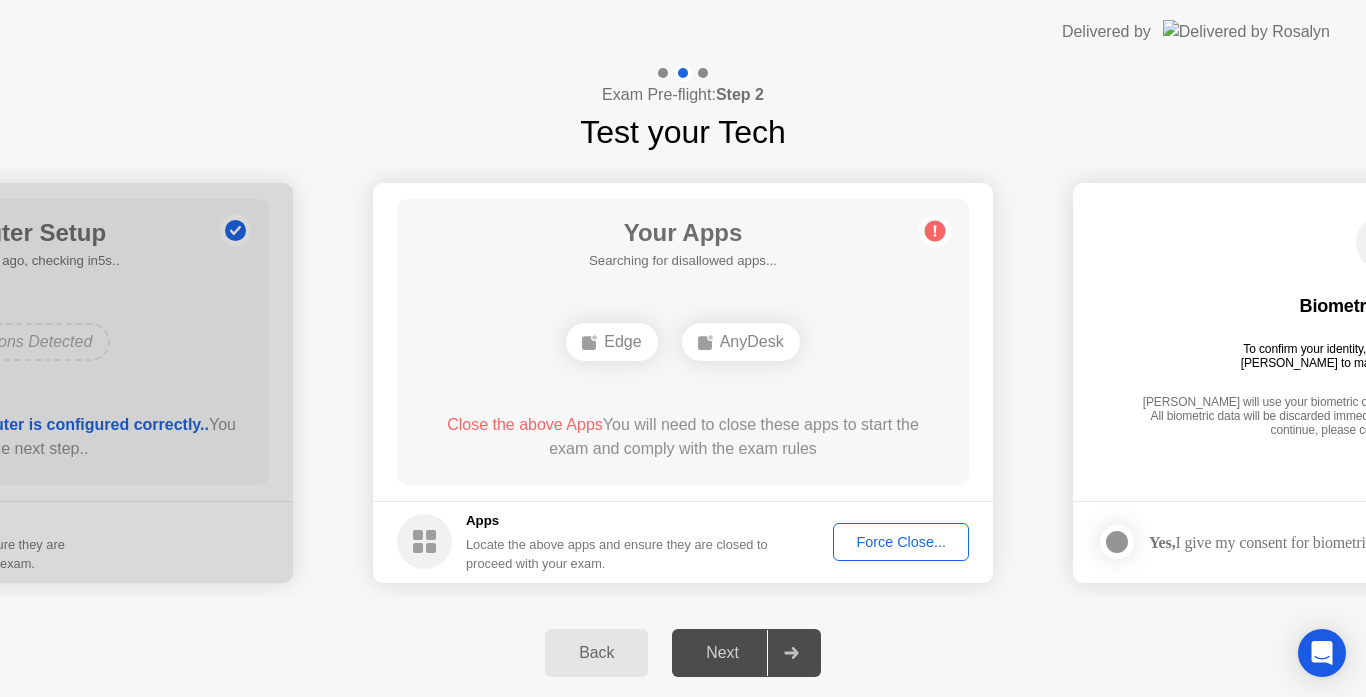 click on "Edge" 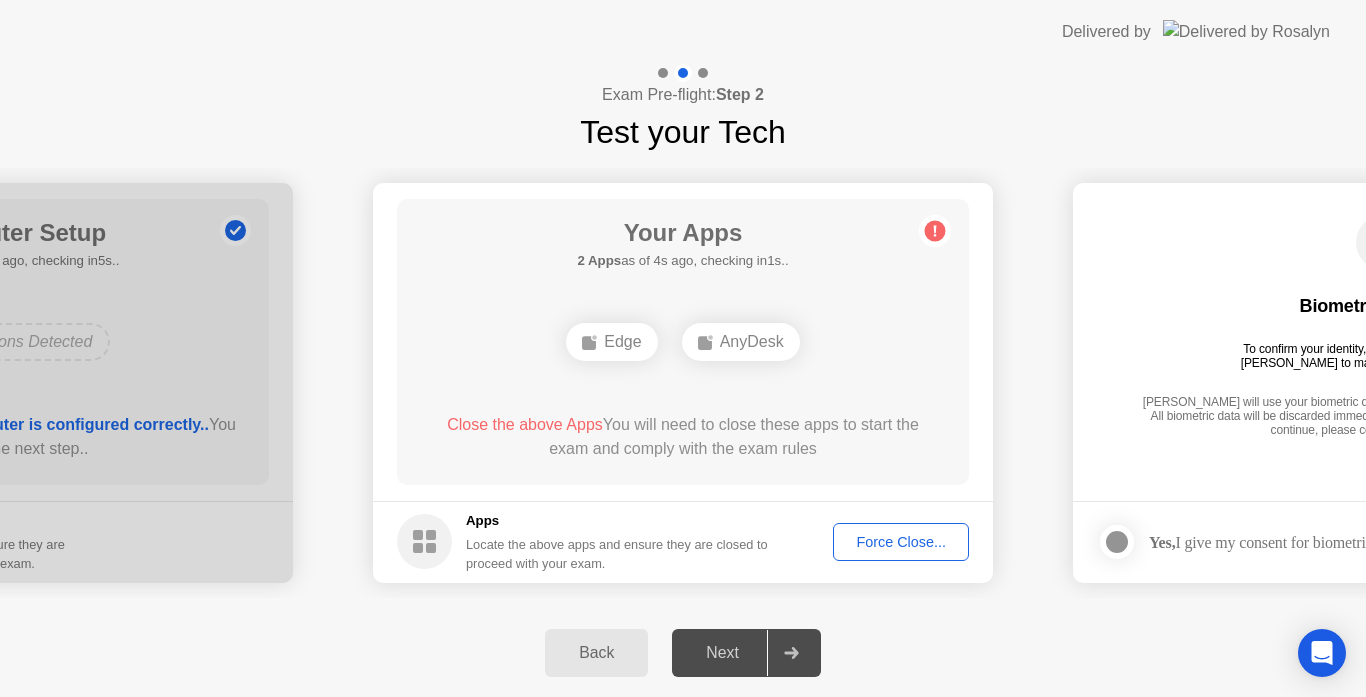 click on "Force Close..." 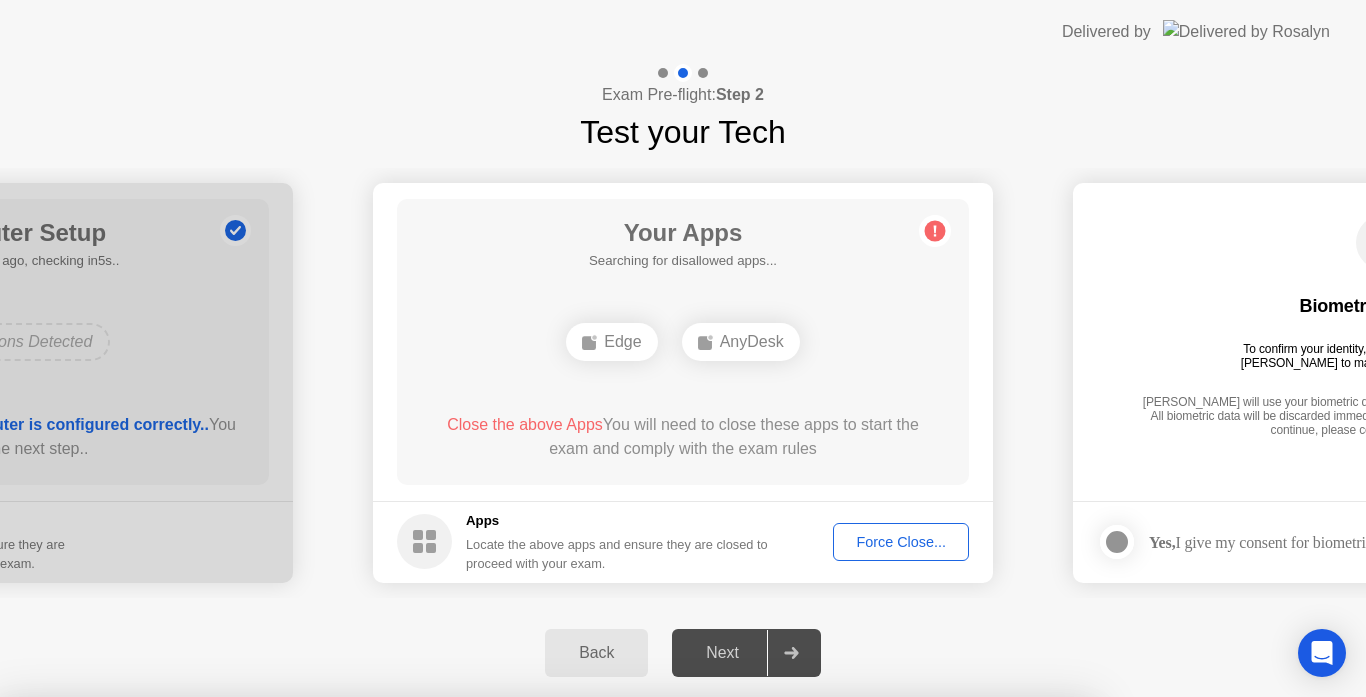 click on "Confirm" at bounding box center (613, 973) 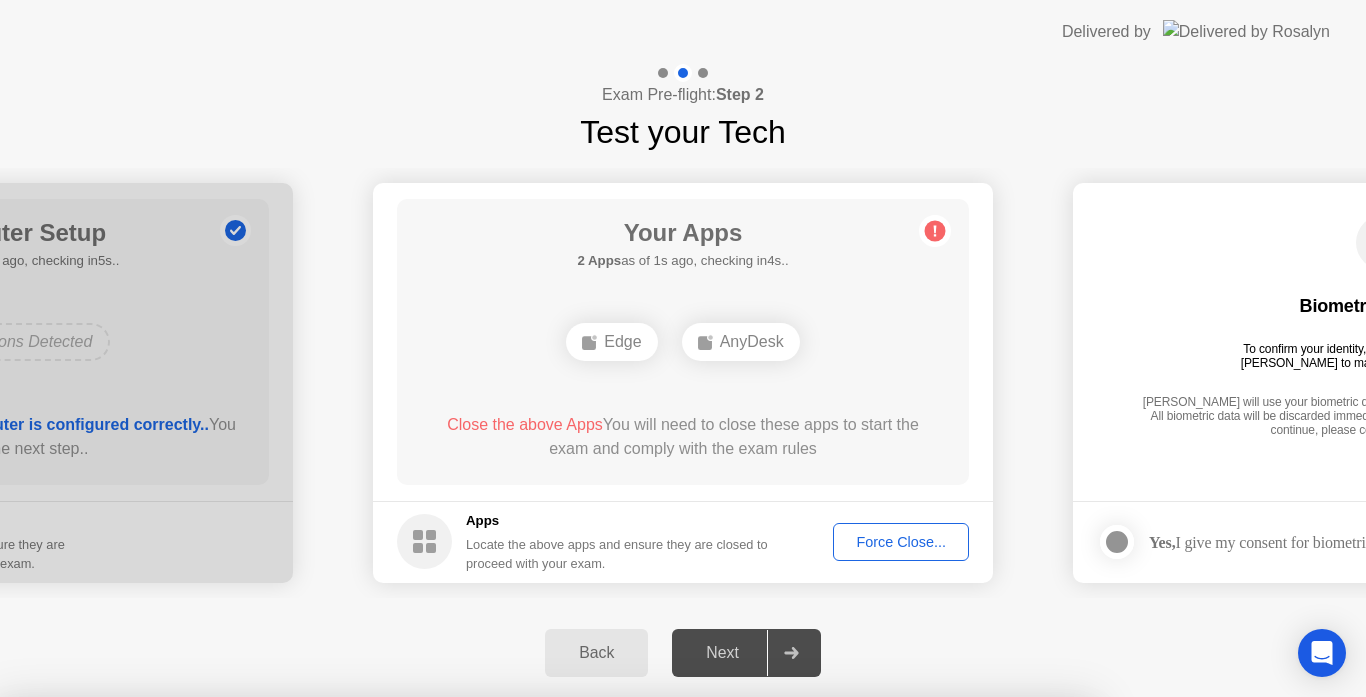 click on "Read More" at bounding box center (609, 935) 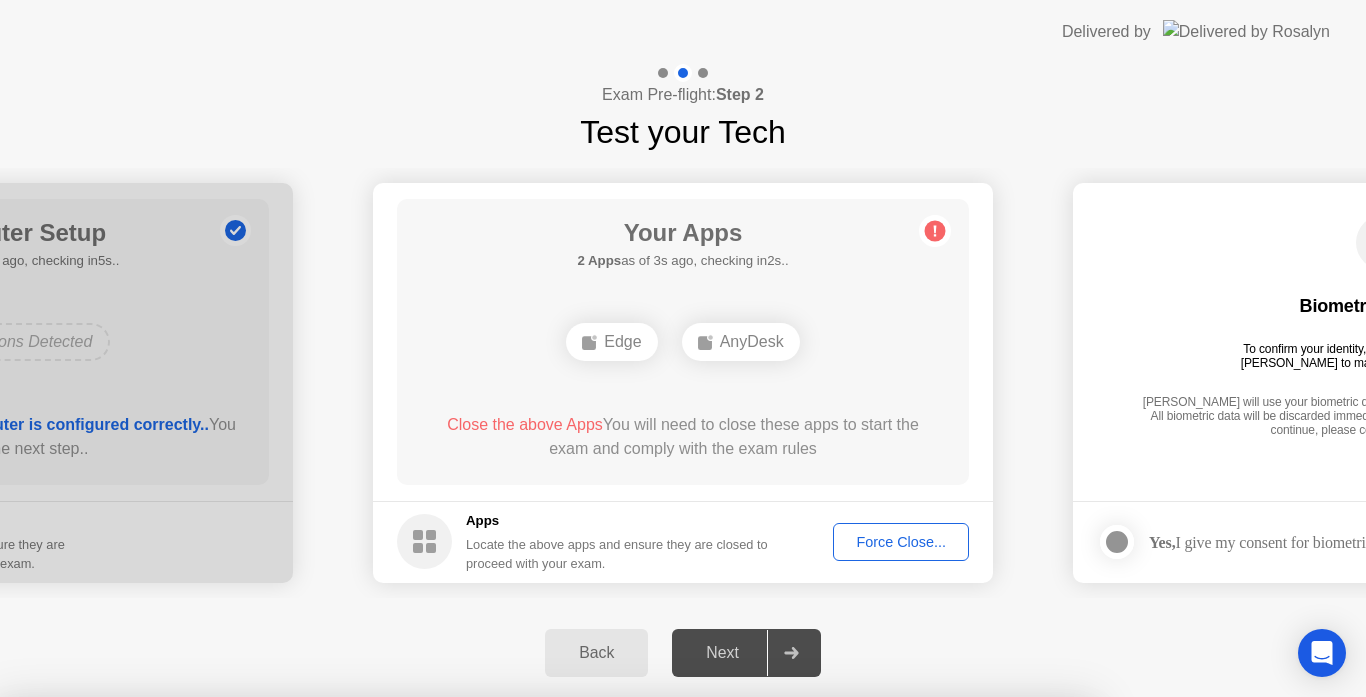 click on "Close" at bounding box center [465, 935] 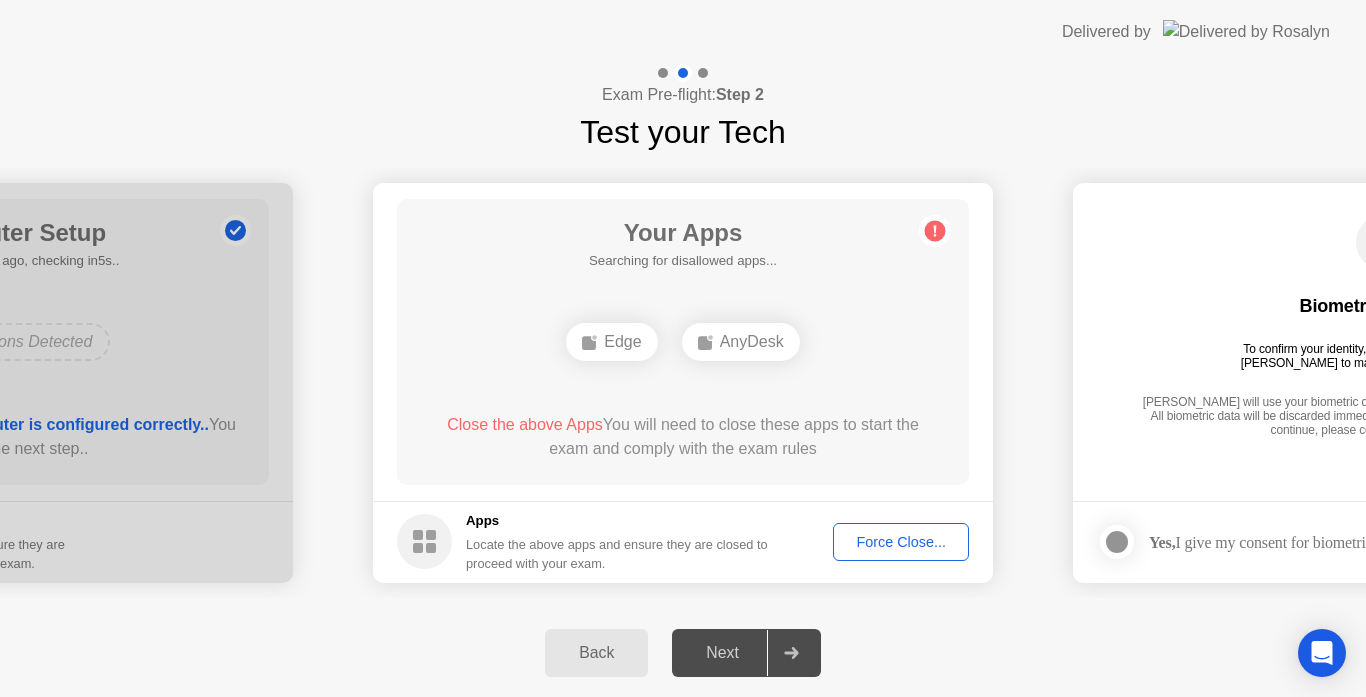 click on "Next" 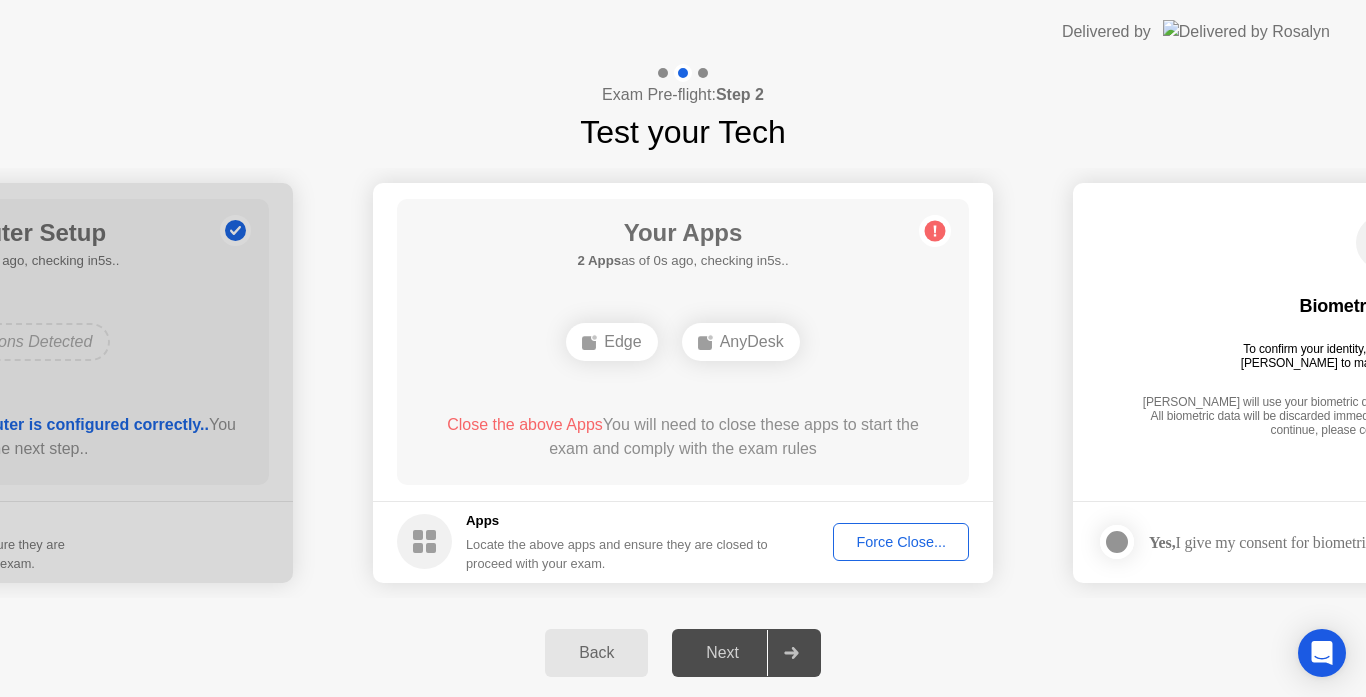 click on "Force Close..." 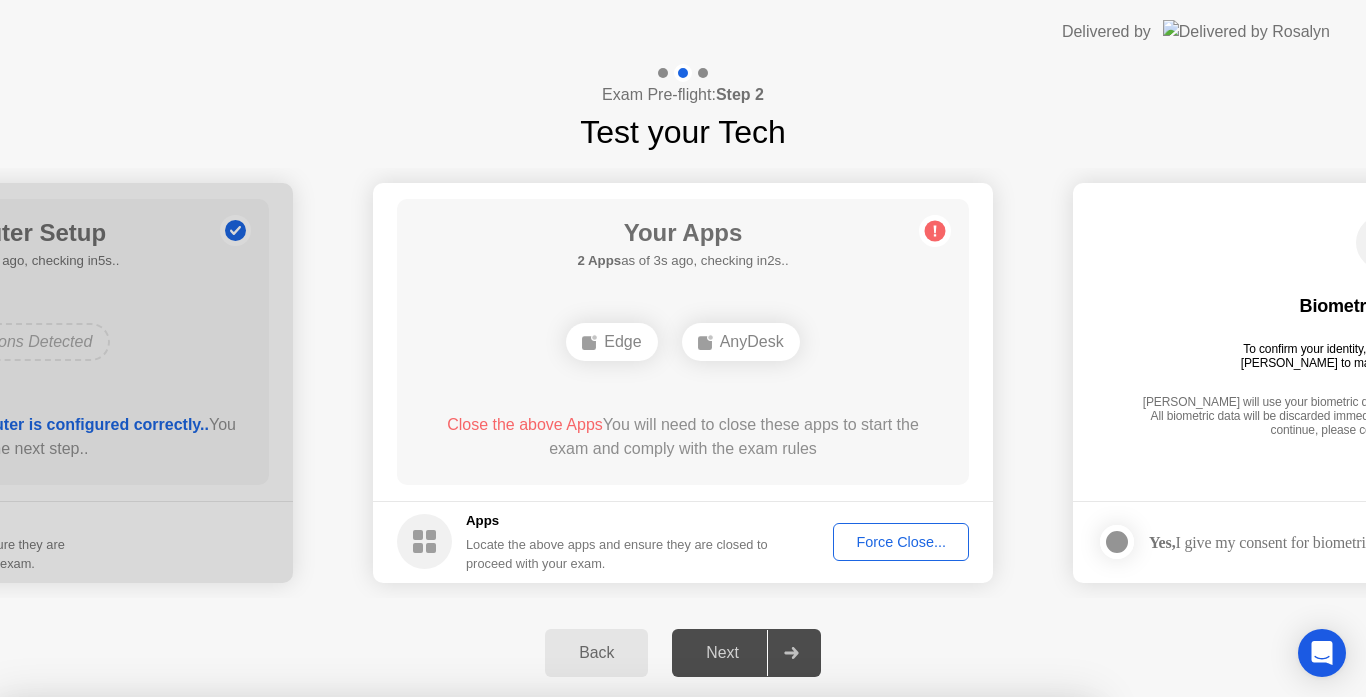 click on "Confirm" at bounding box center (613, 973) 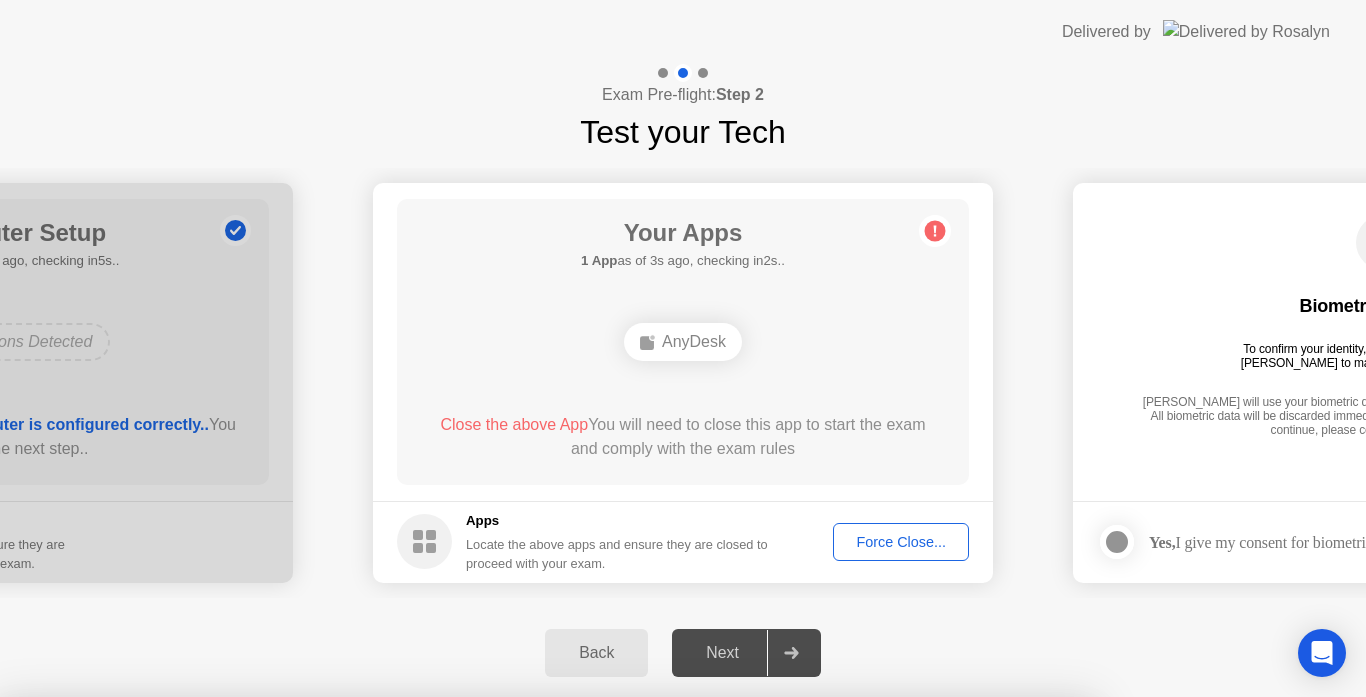 click on "Close" at bounding box center [465, 935] 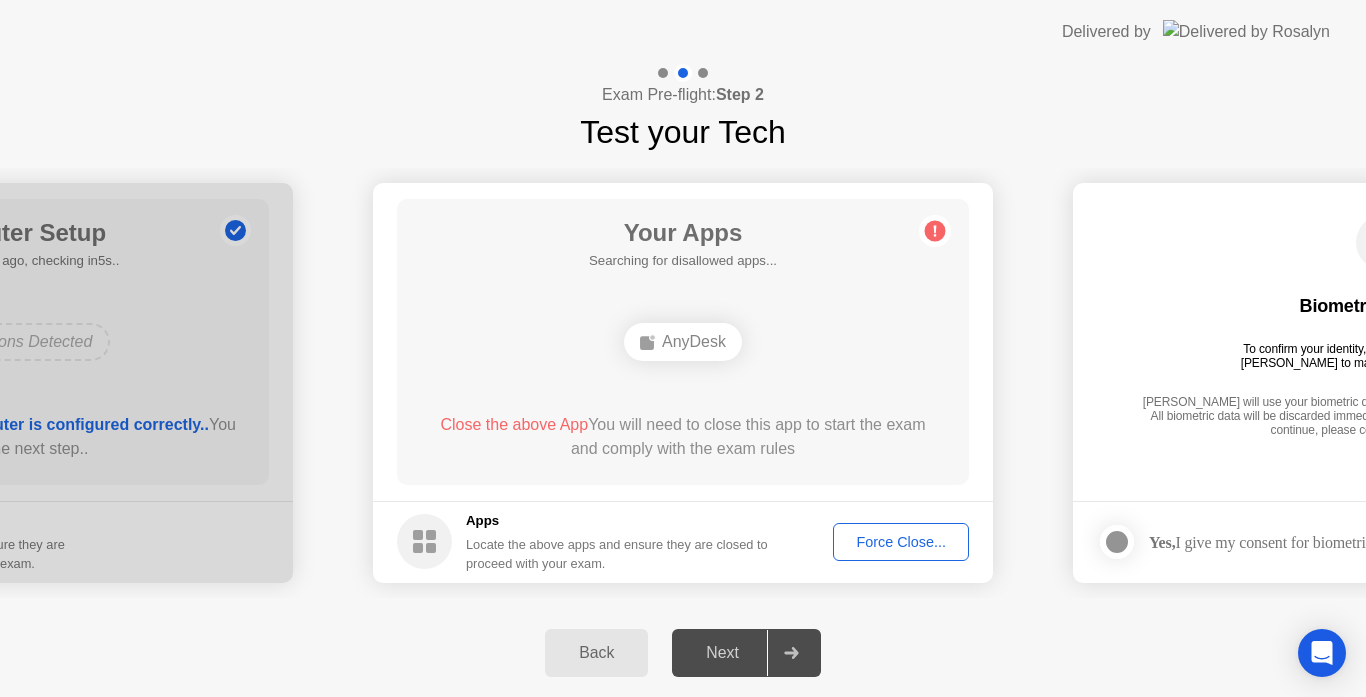 click on "Force Close..." 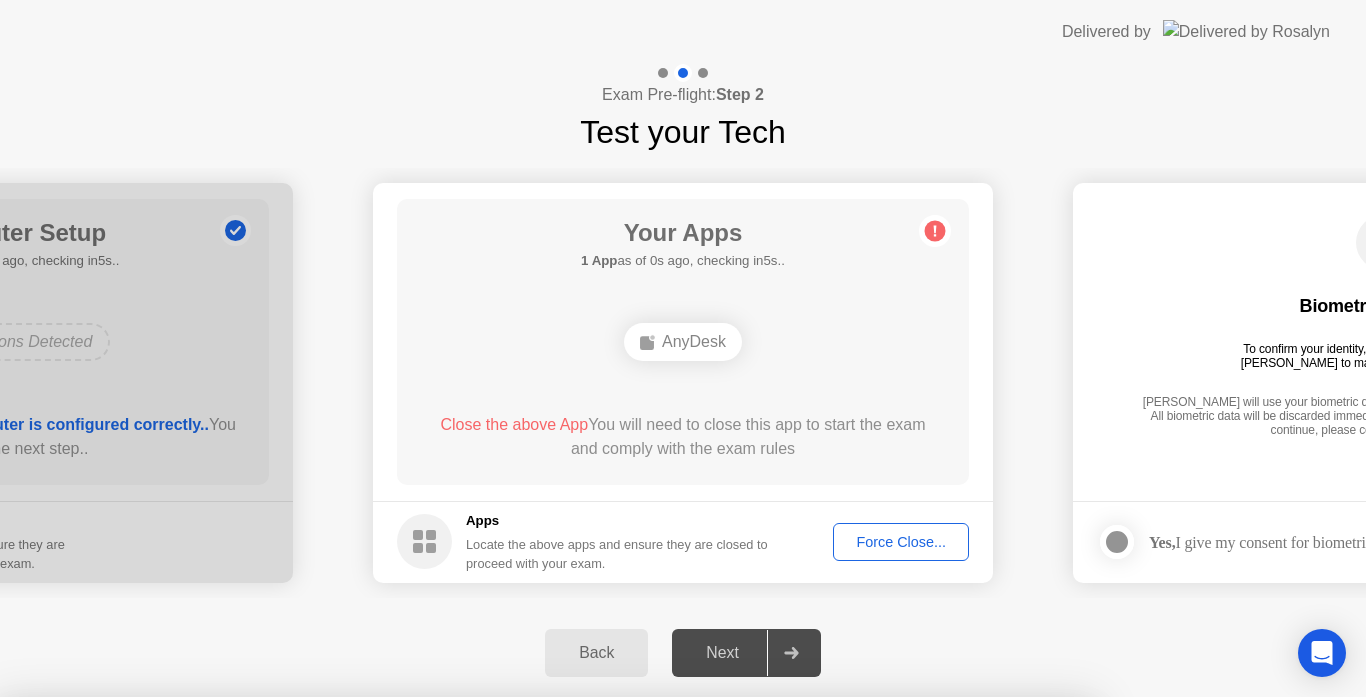 click on "Confirm" at bounding box center [613, 973] 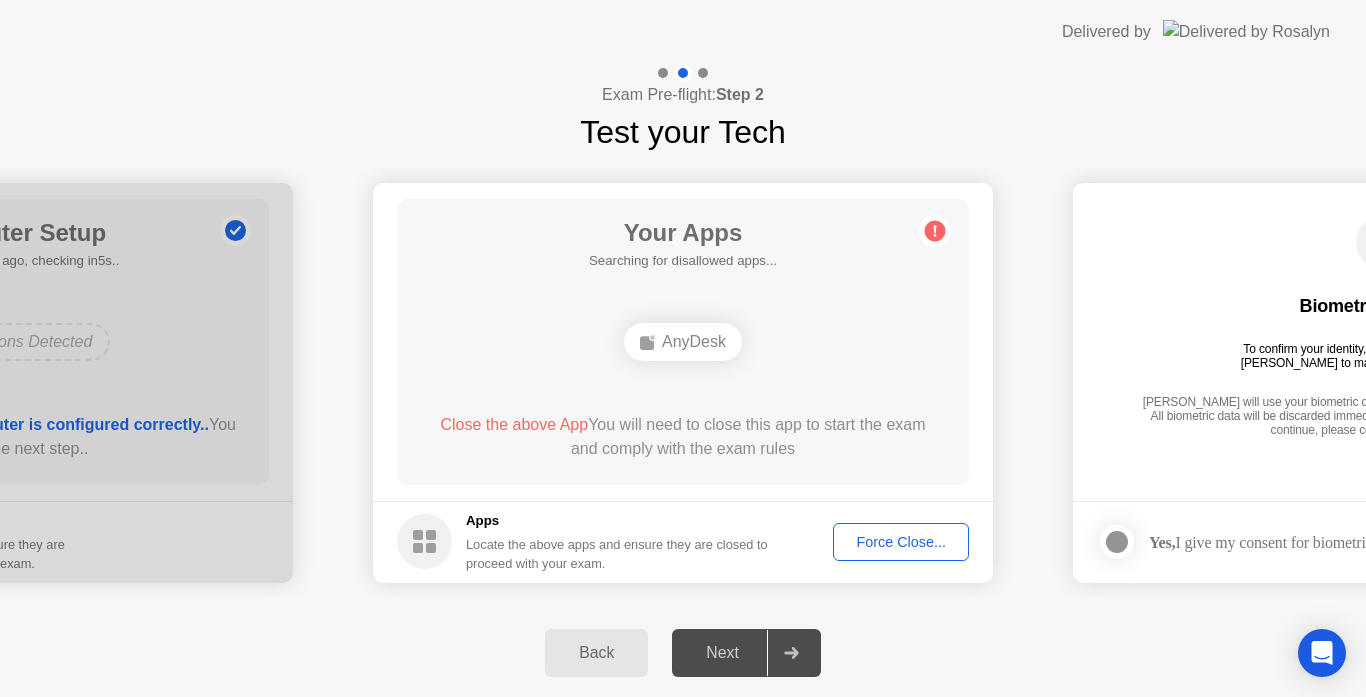 click on "Next" 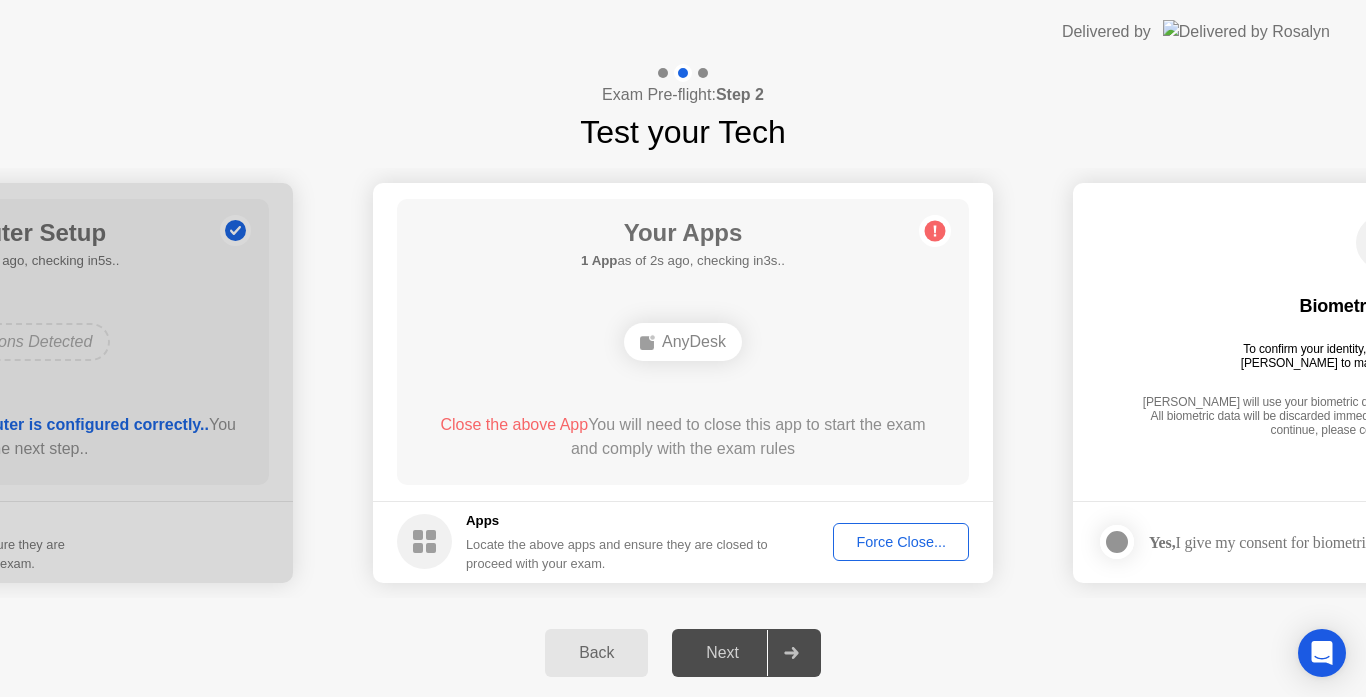 drag, startPoint x: 706, startPoint y: 651, endPoint x: 409, endPoint y: 718, distance: 304.46347 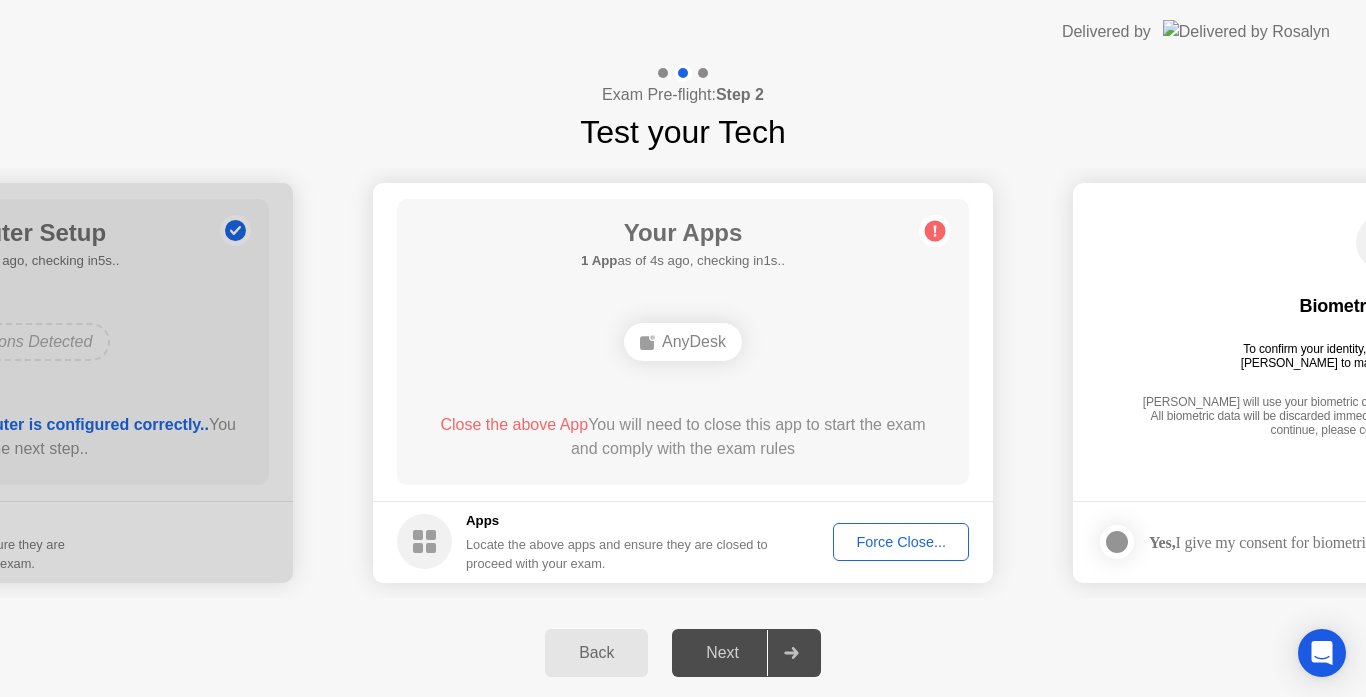 click on "Force Close..." 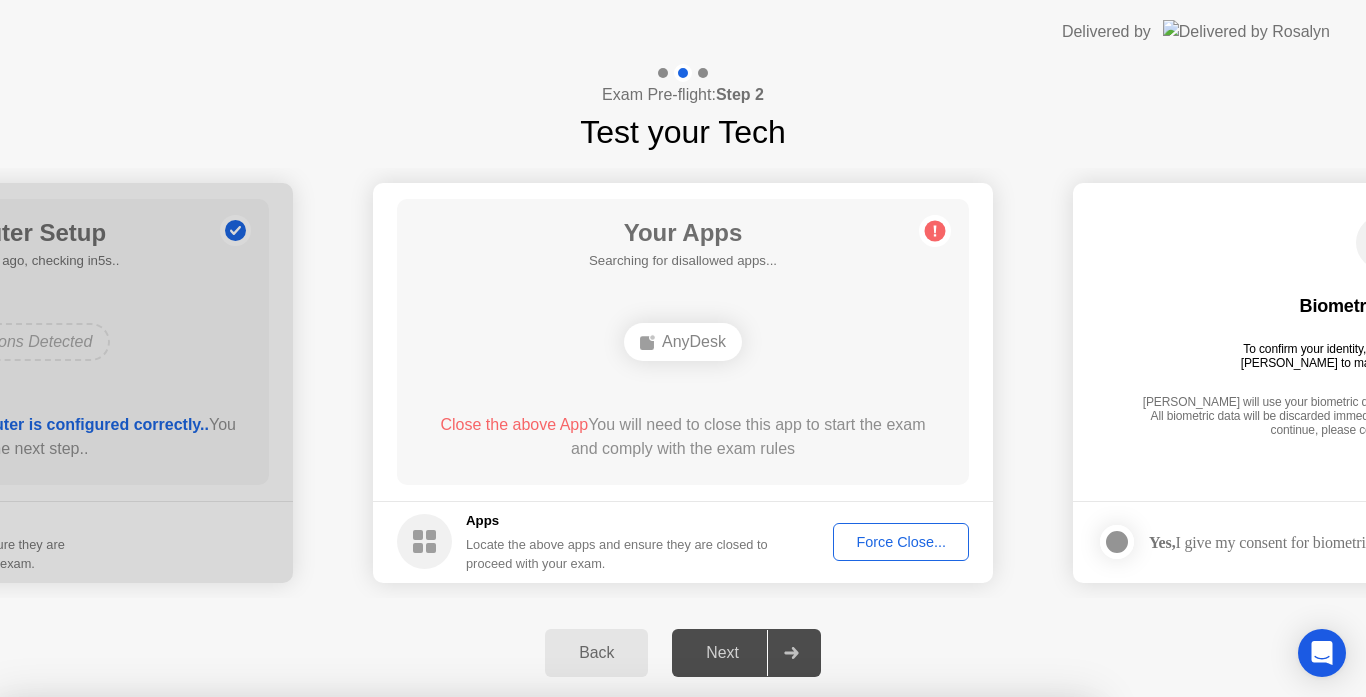click on "Confirm" at bounding box center [613, 973] 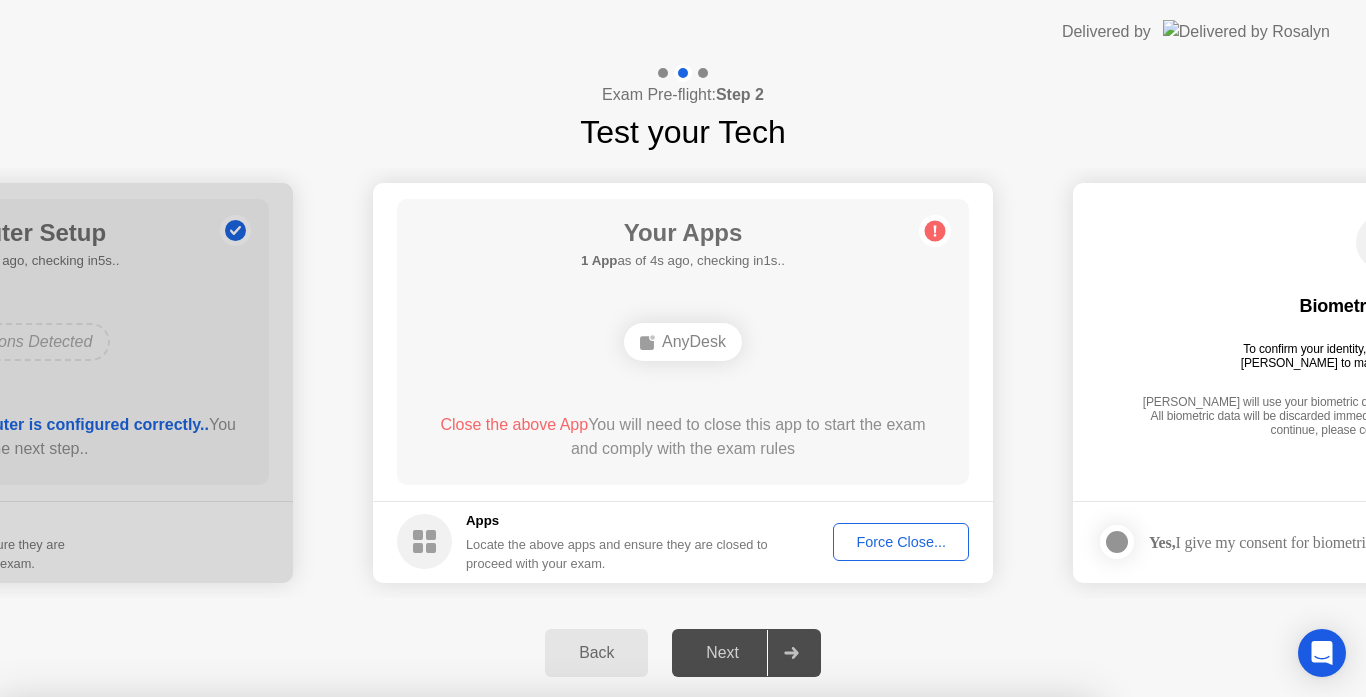 click on "Read More" at bounding box center (609, 935) 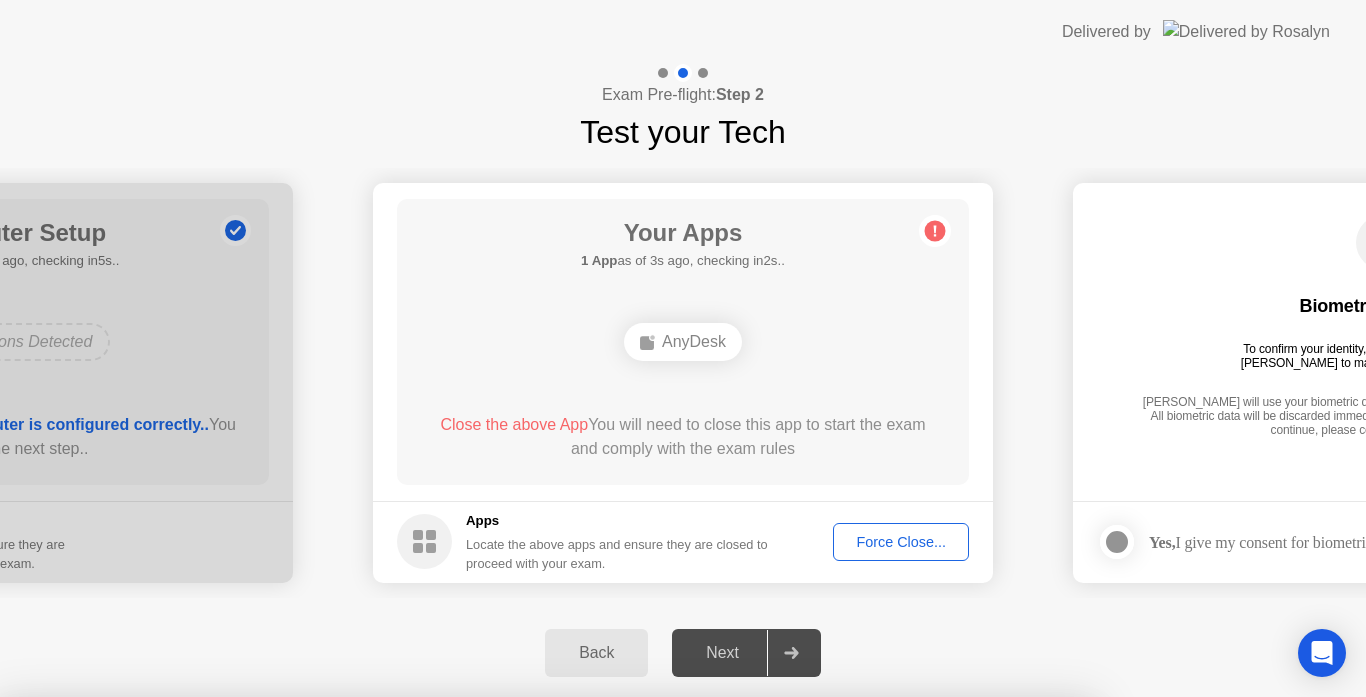 click at bounding box center [683, 697] 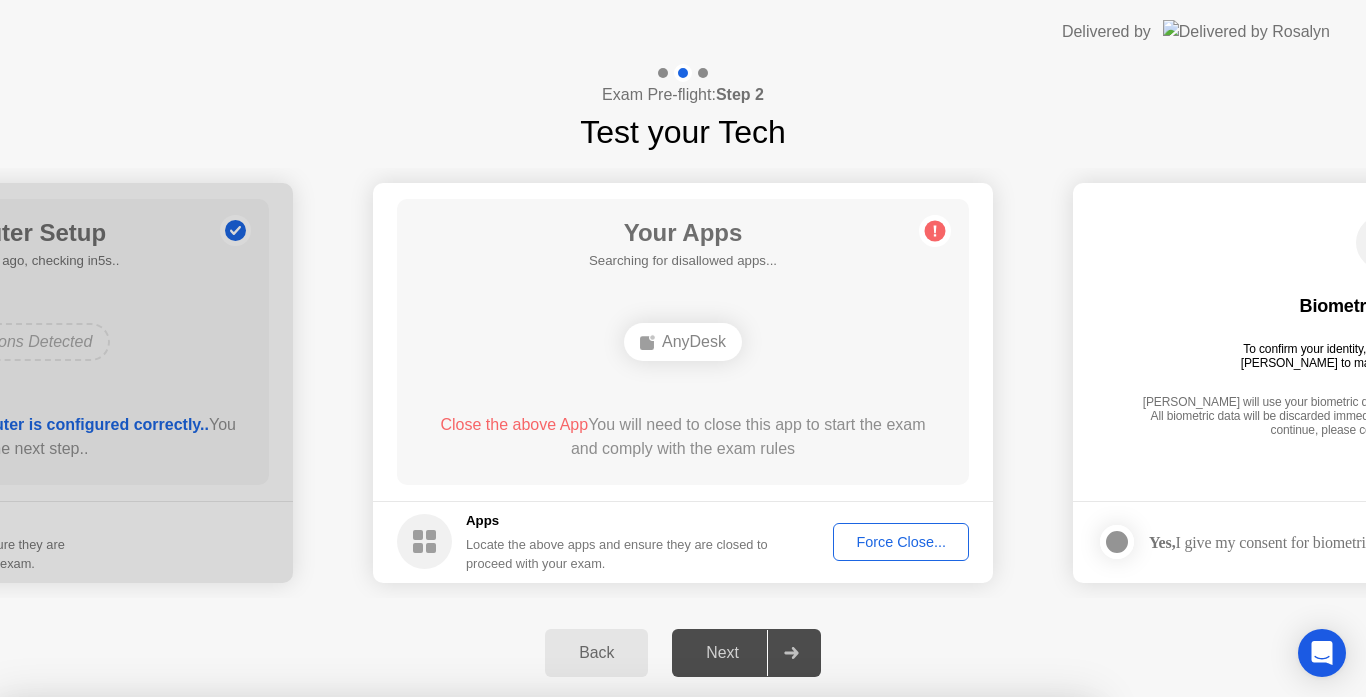 click at bounding box center (683, 697) 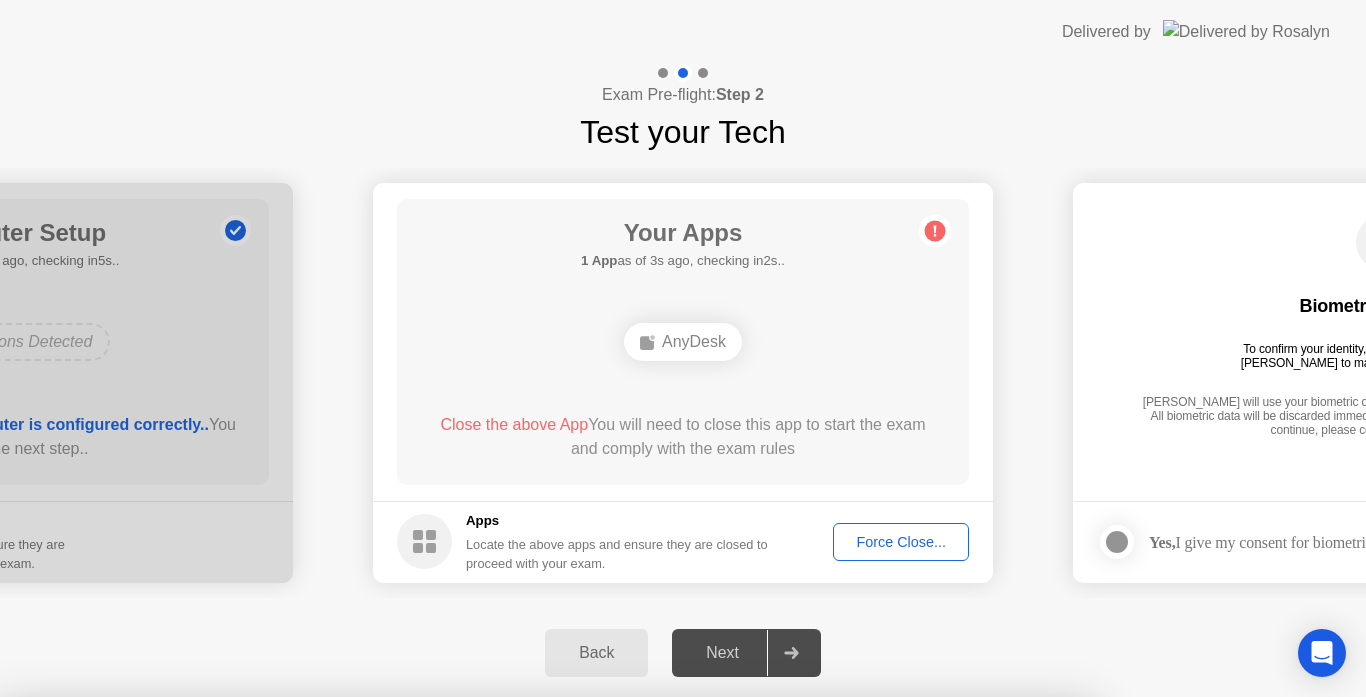 click on "Close" at bounding box center [465, 935] 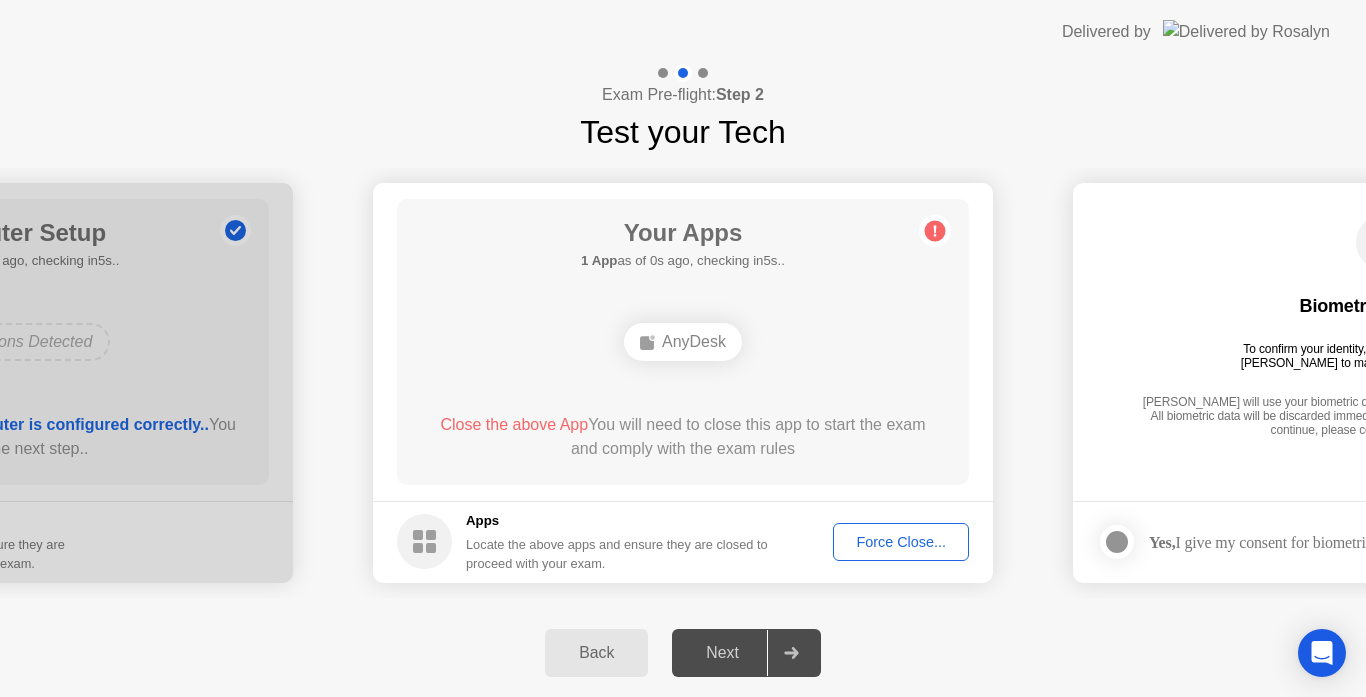click on "Force Close..." 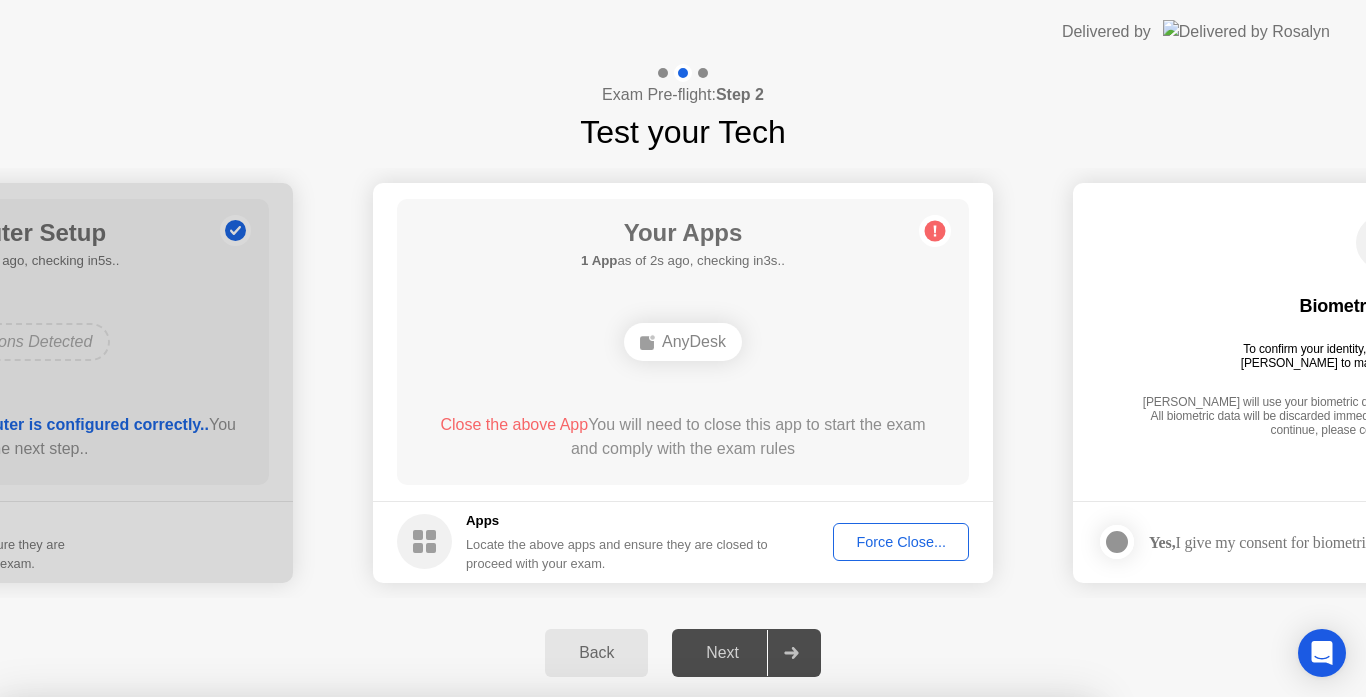 click on "Confirm" at bounding box center [613, 973] 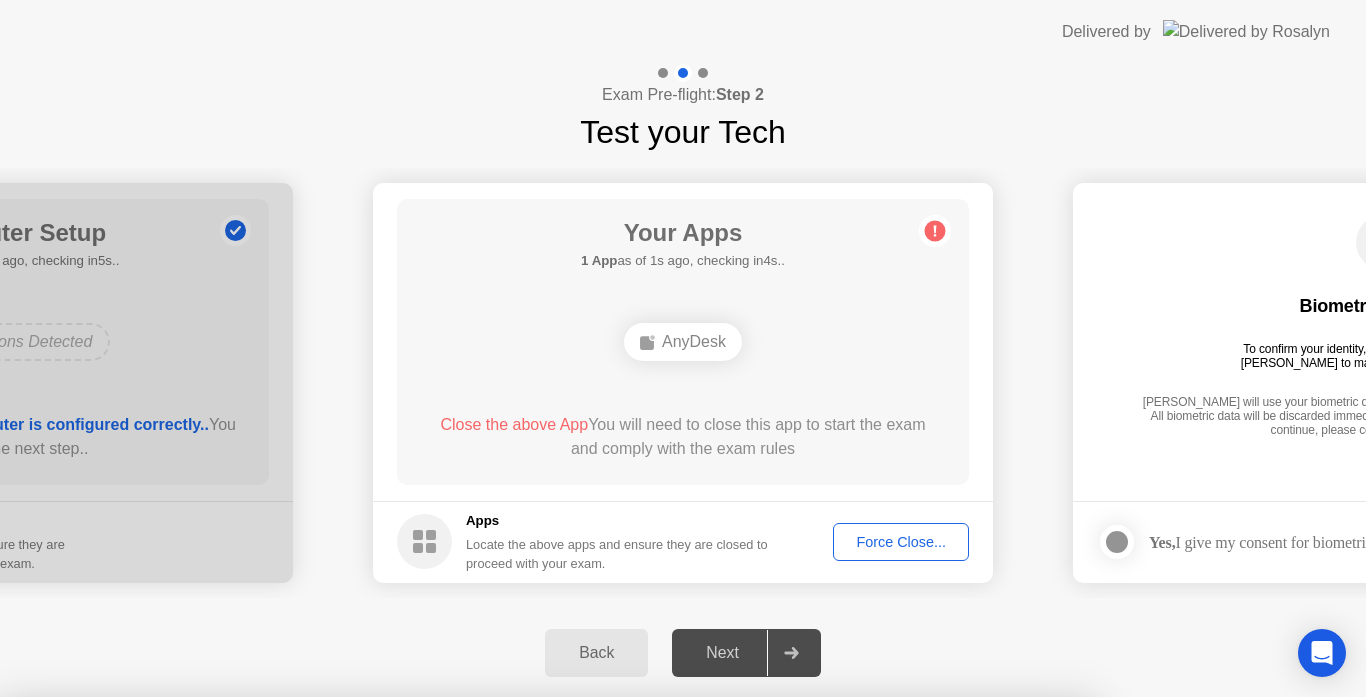 click on "Close" at bounding box center [465, 935] 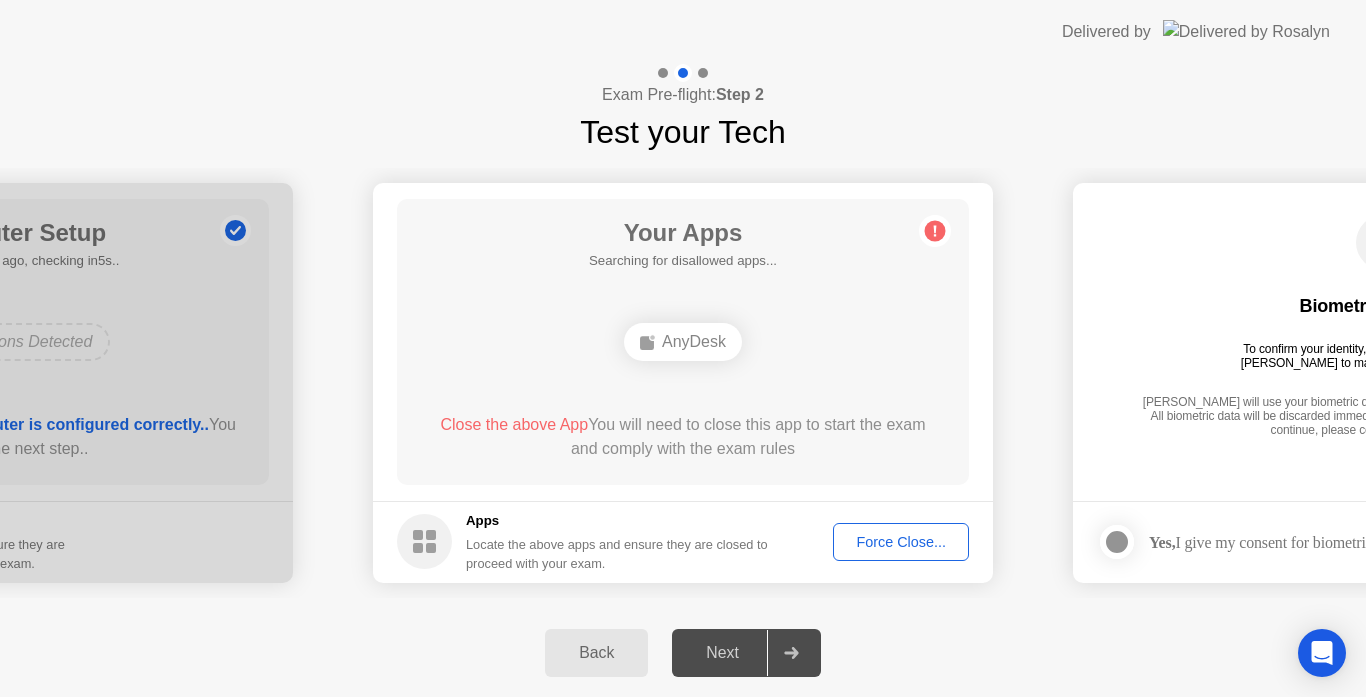 click on "Next" 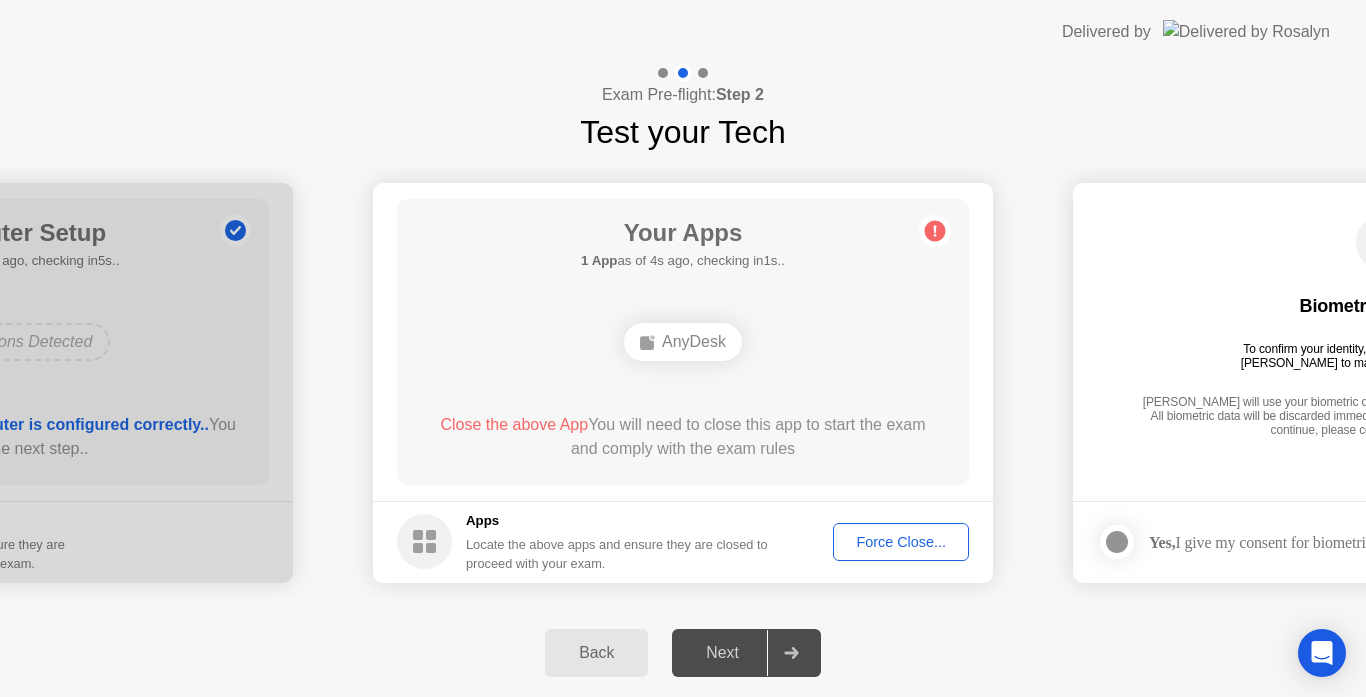 click 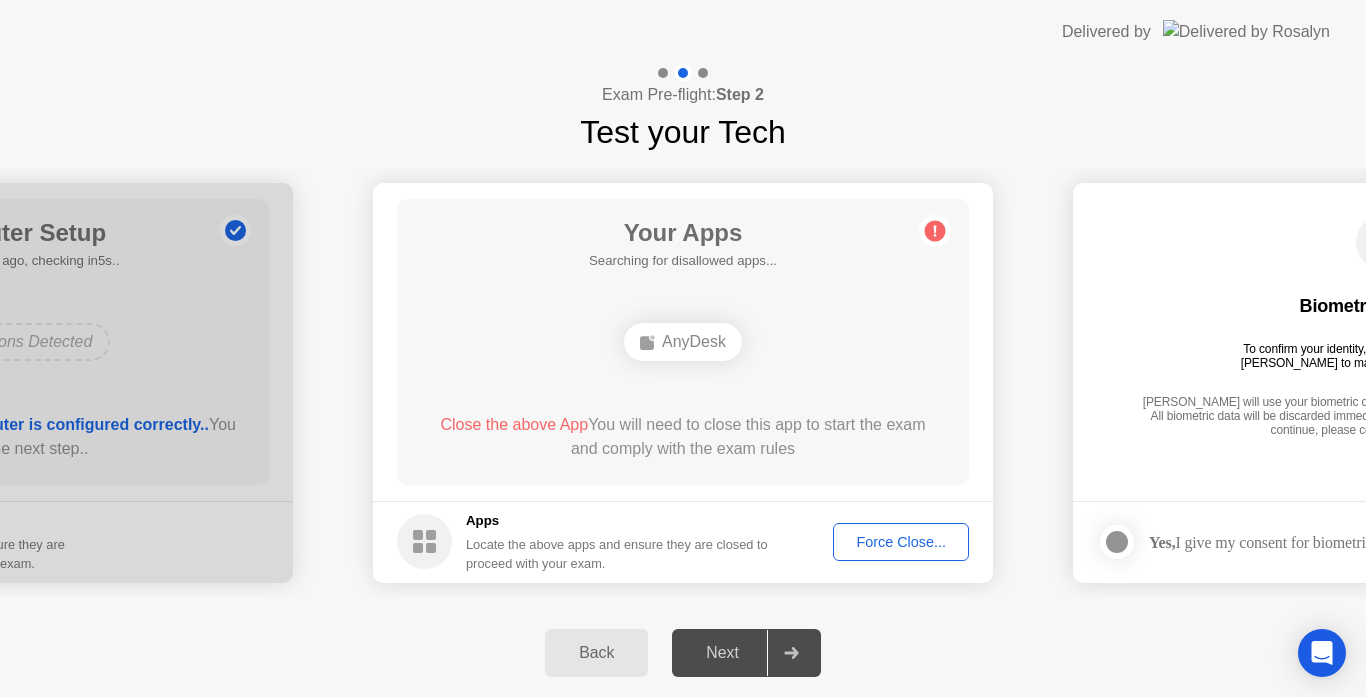click 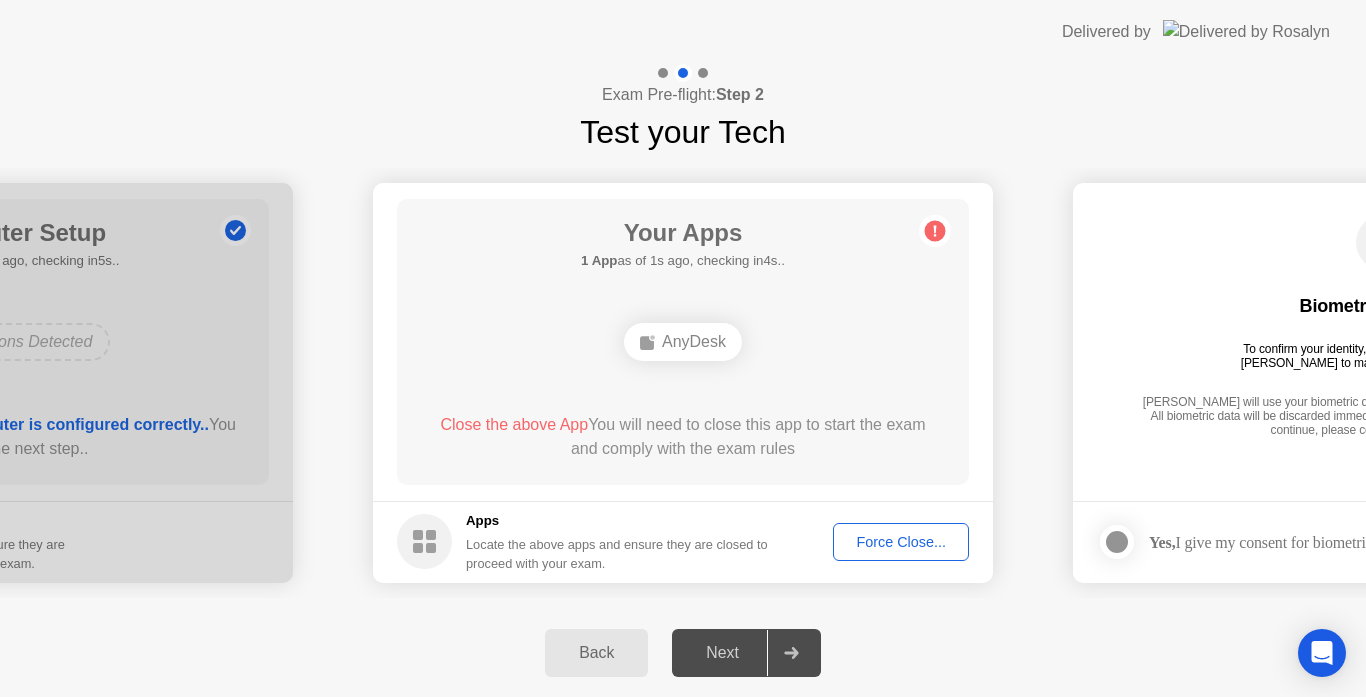 click on "Apps" 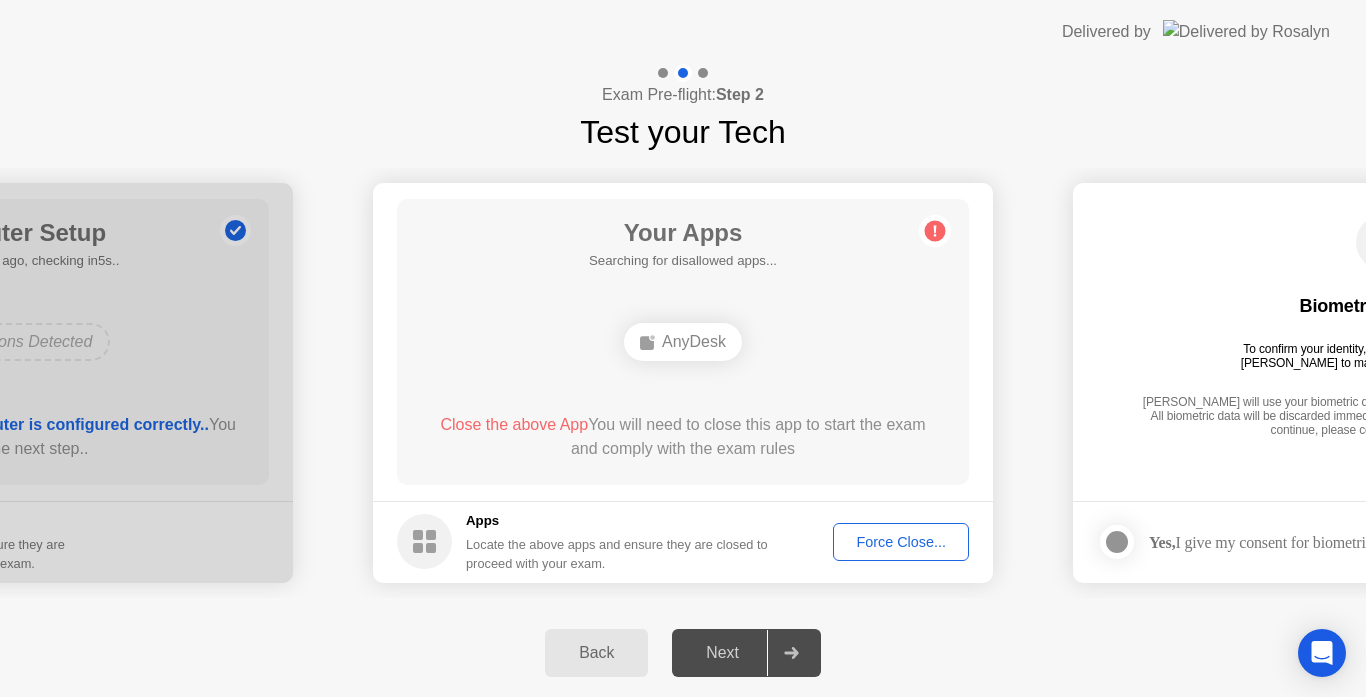 click on "Exam Pre-flight:  Step 2 Test your Tech" 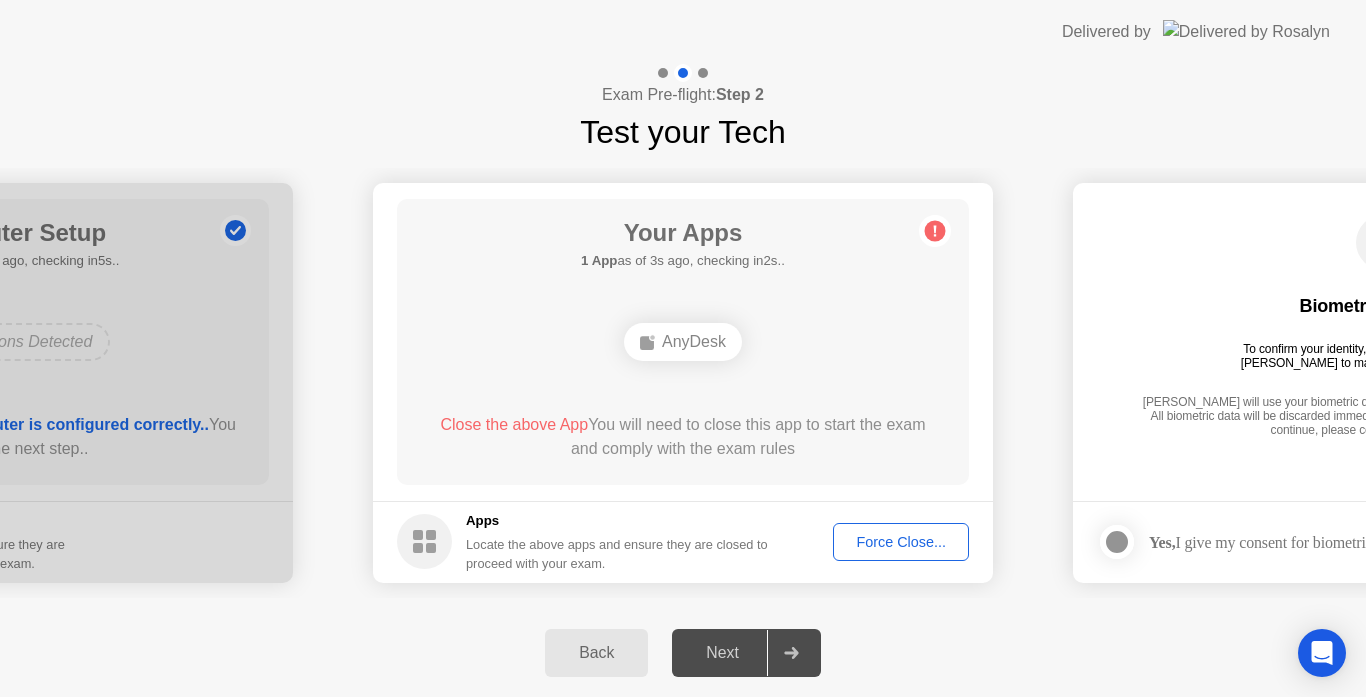 click on "Force Close..." 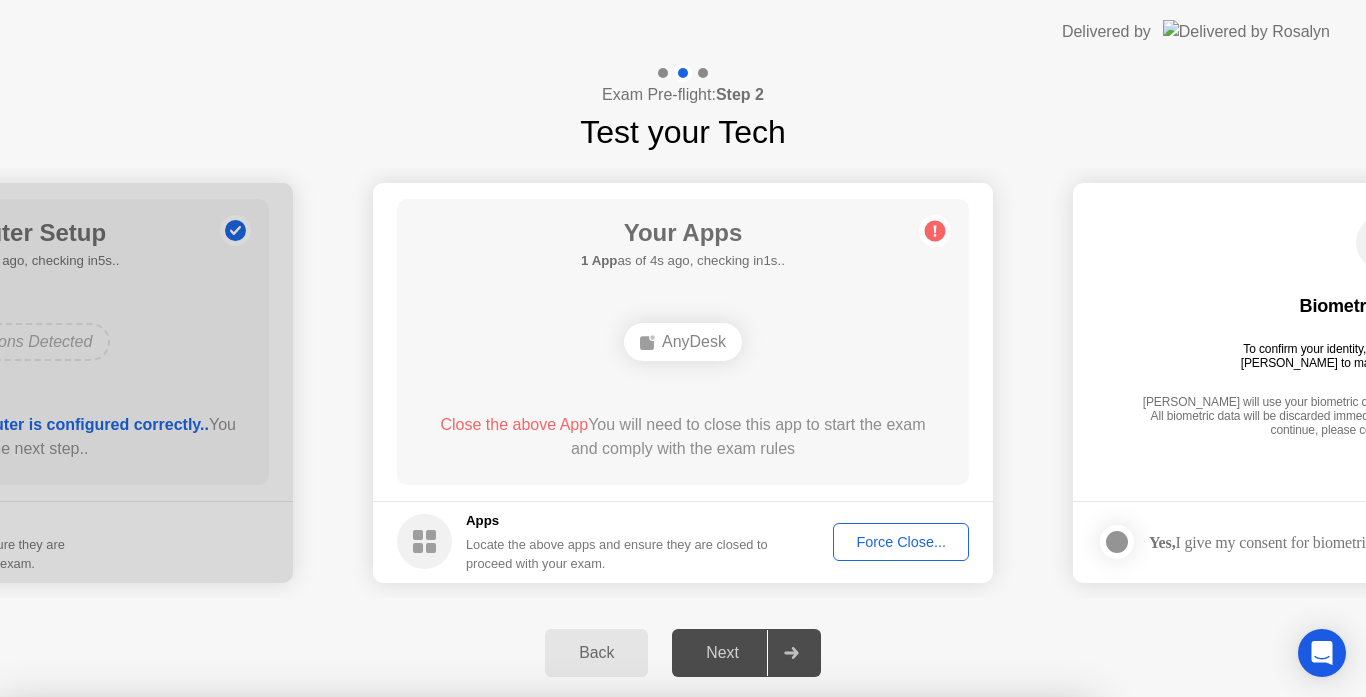 click on "Confirm" at bounding box center (613, 973) 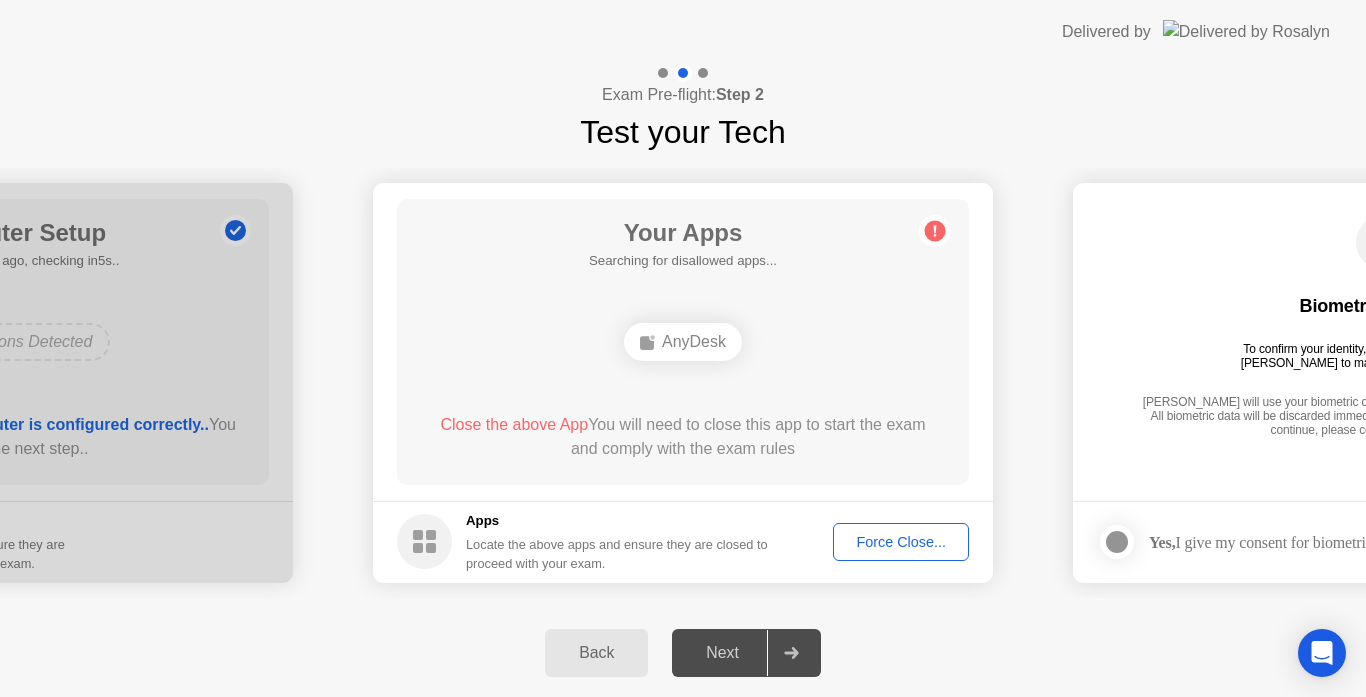 click on "Close the above App" 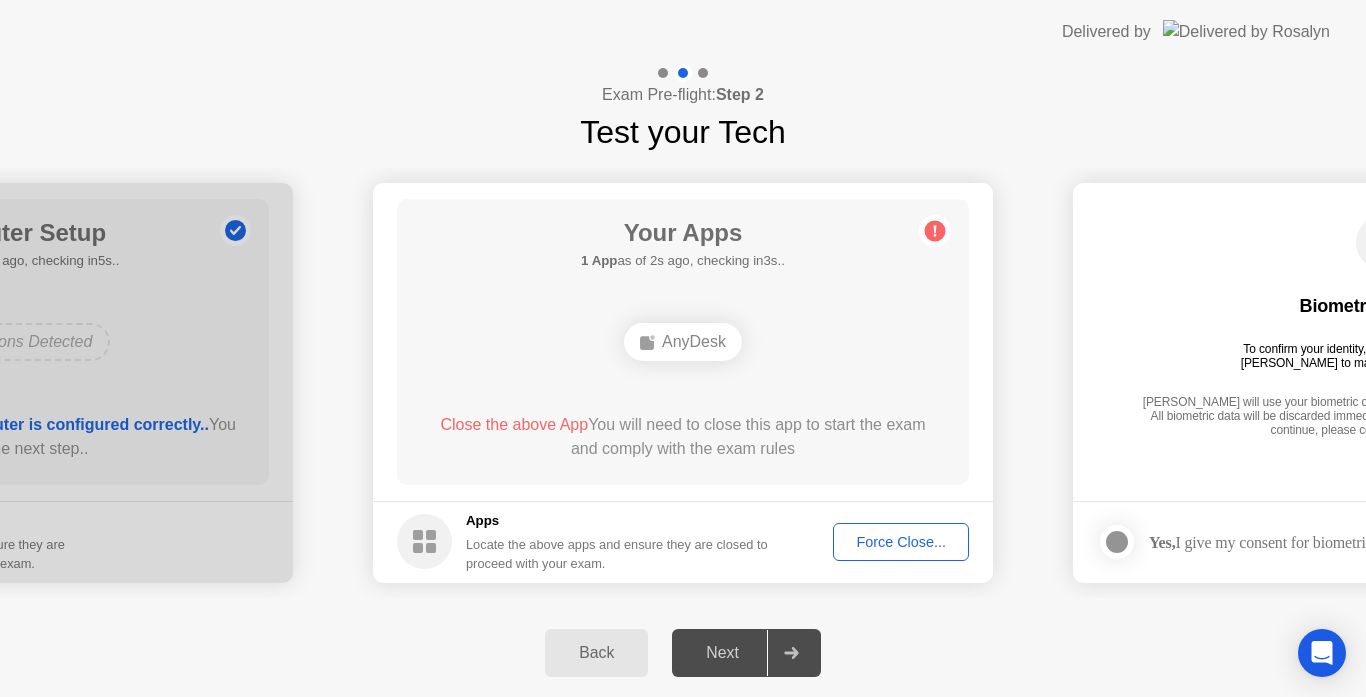 click on "AnyDesk" 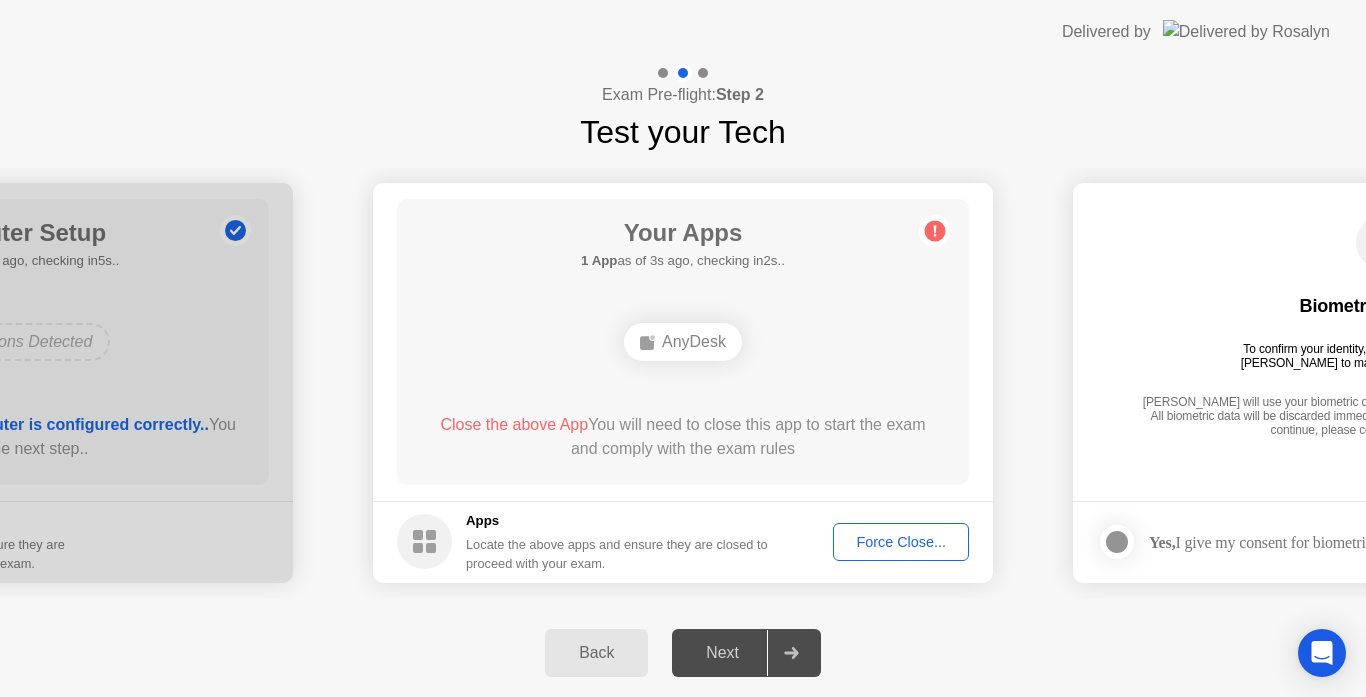 click on "AnyDesk" 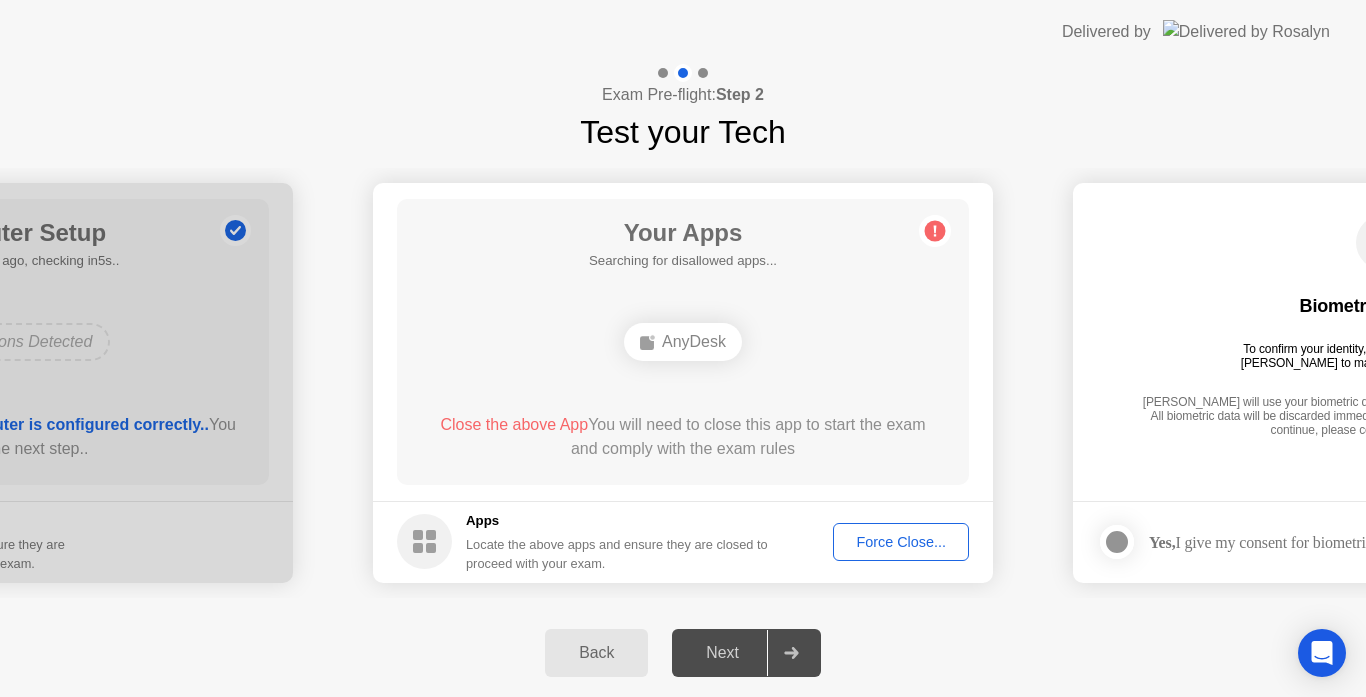 click on "Next" 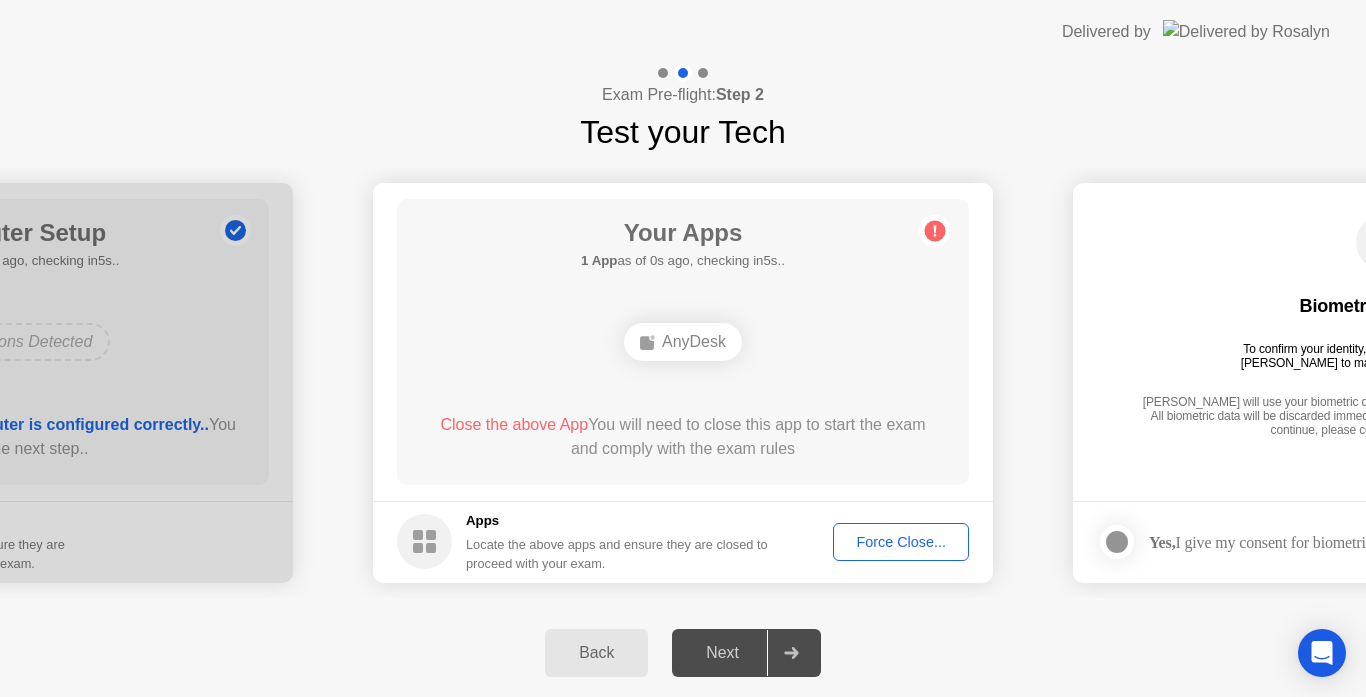 click on "Next" 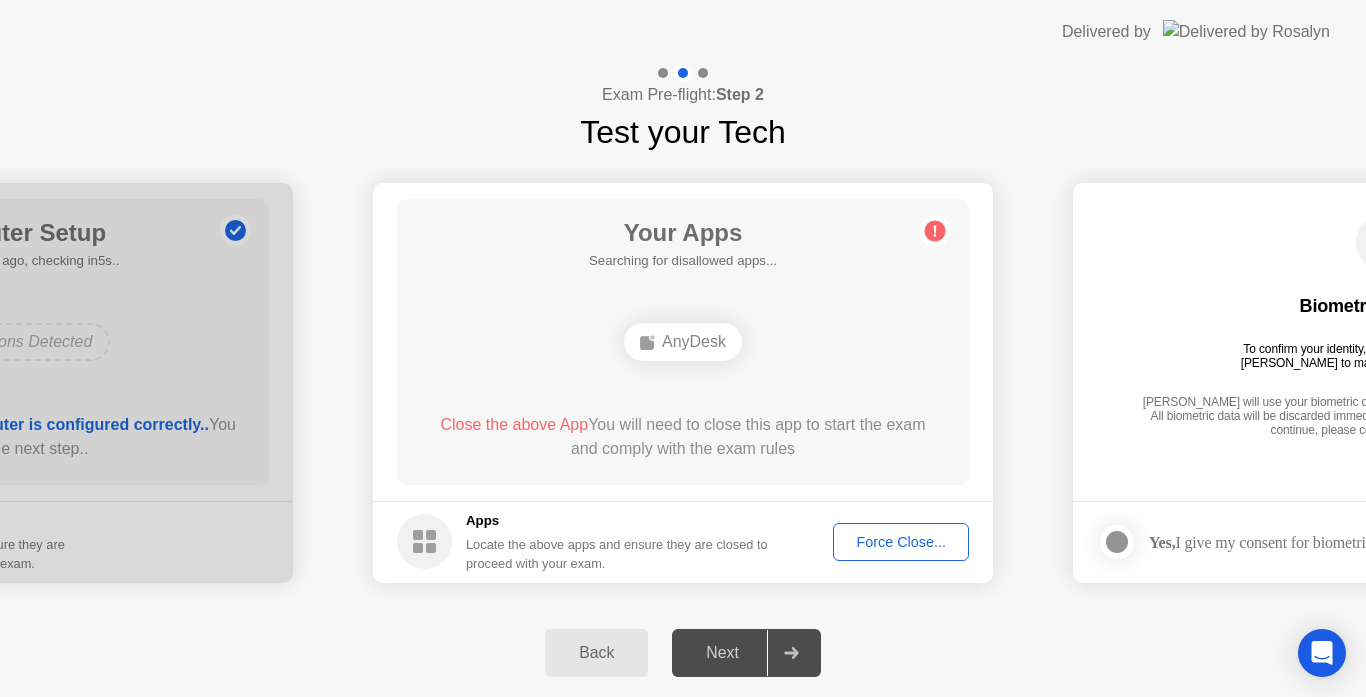 click 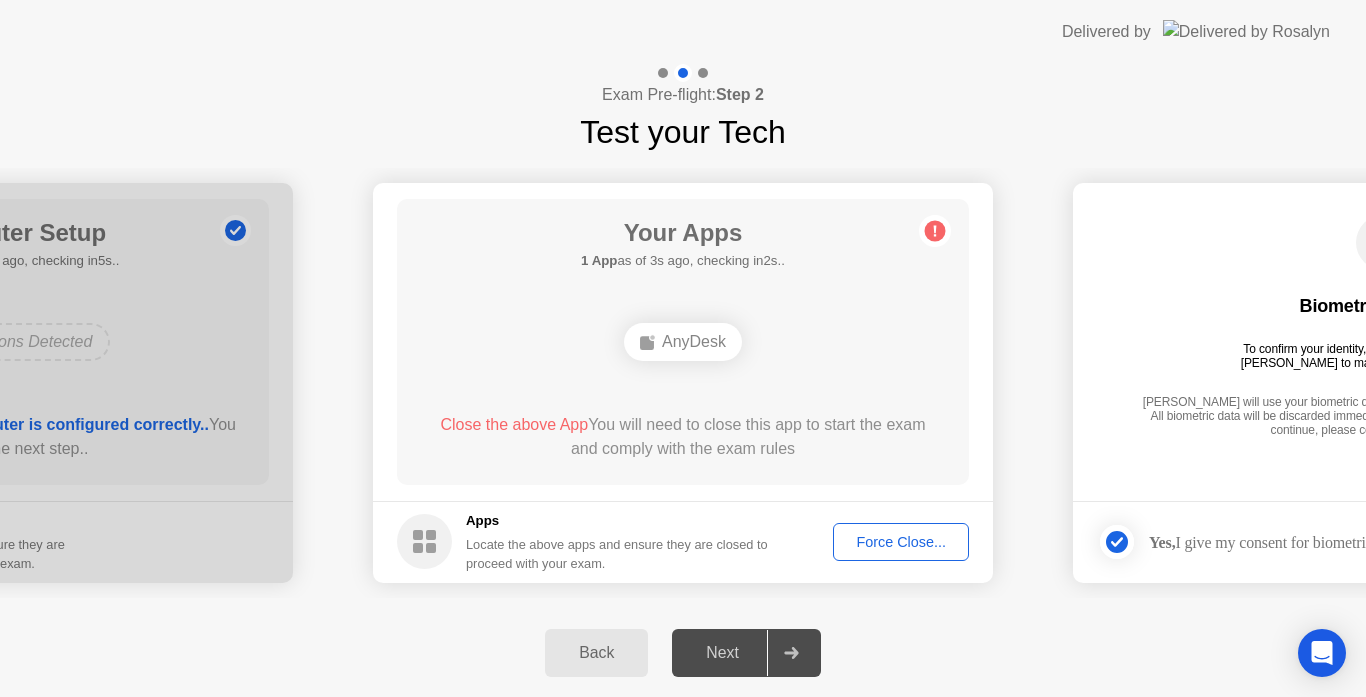 click on "Next" 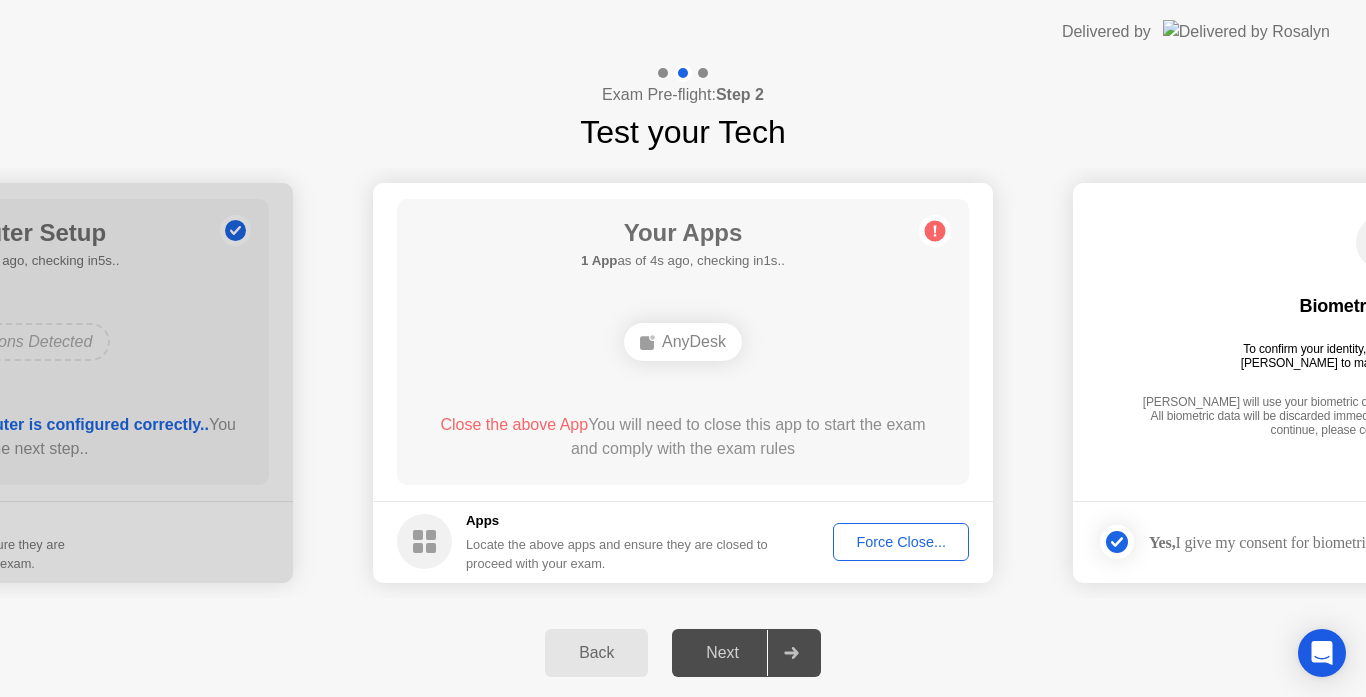 click on "Next" 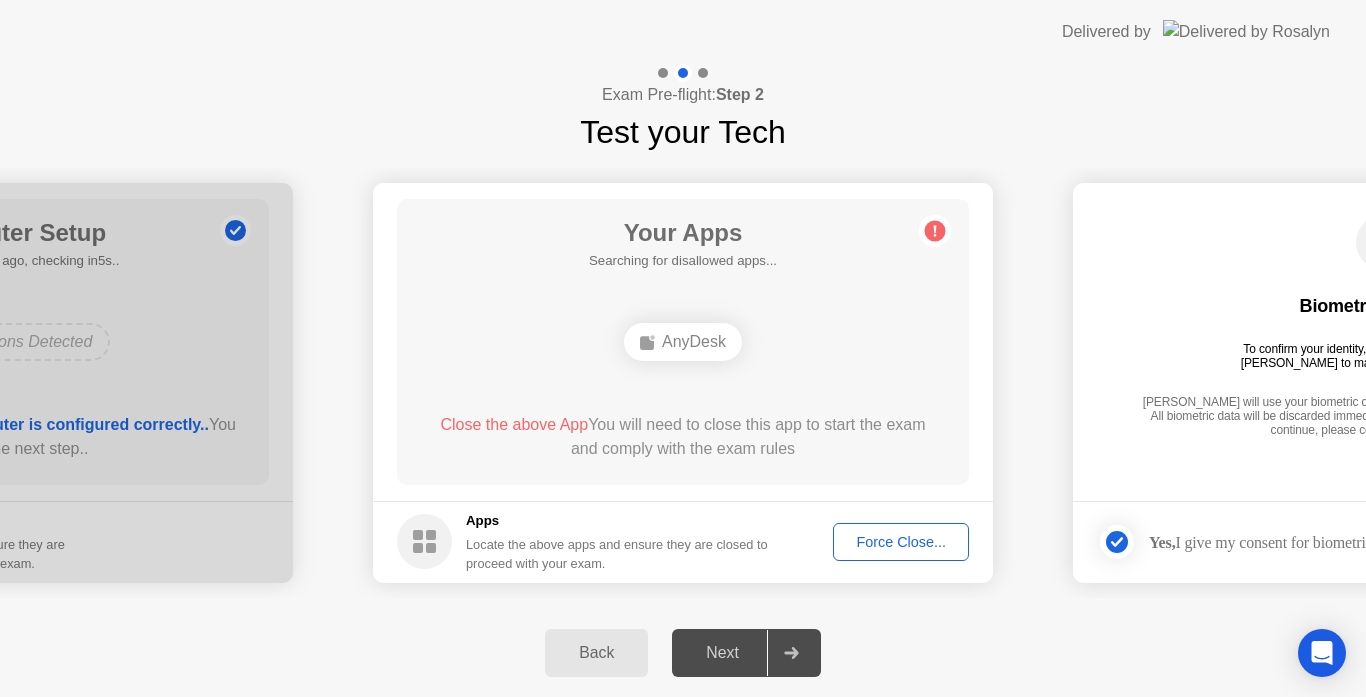 click on "Back" 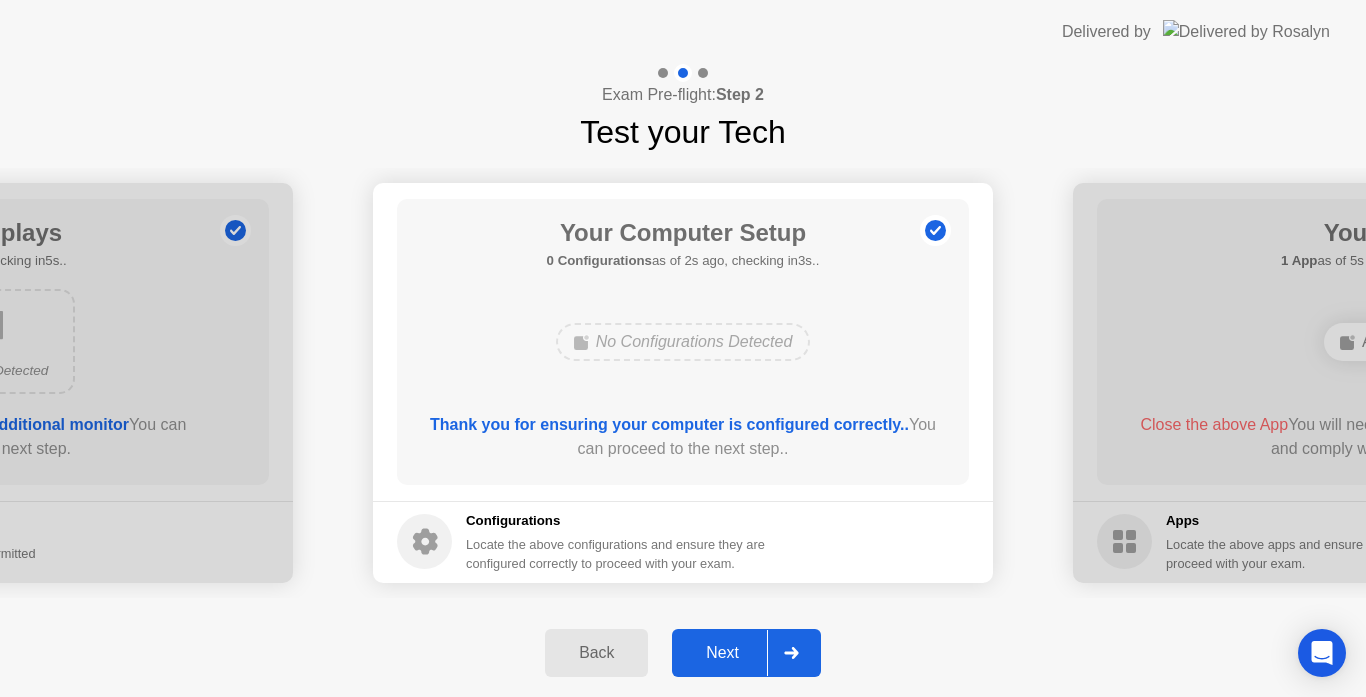 click on "Next" 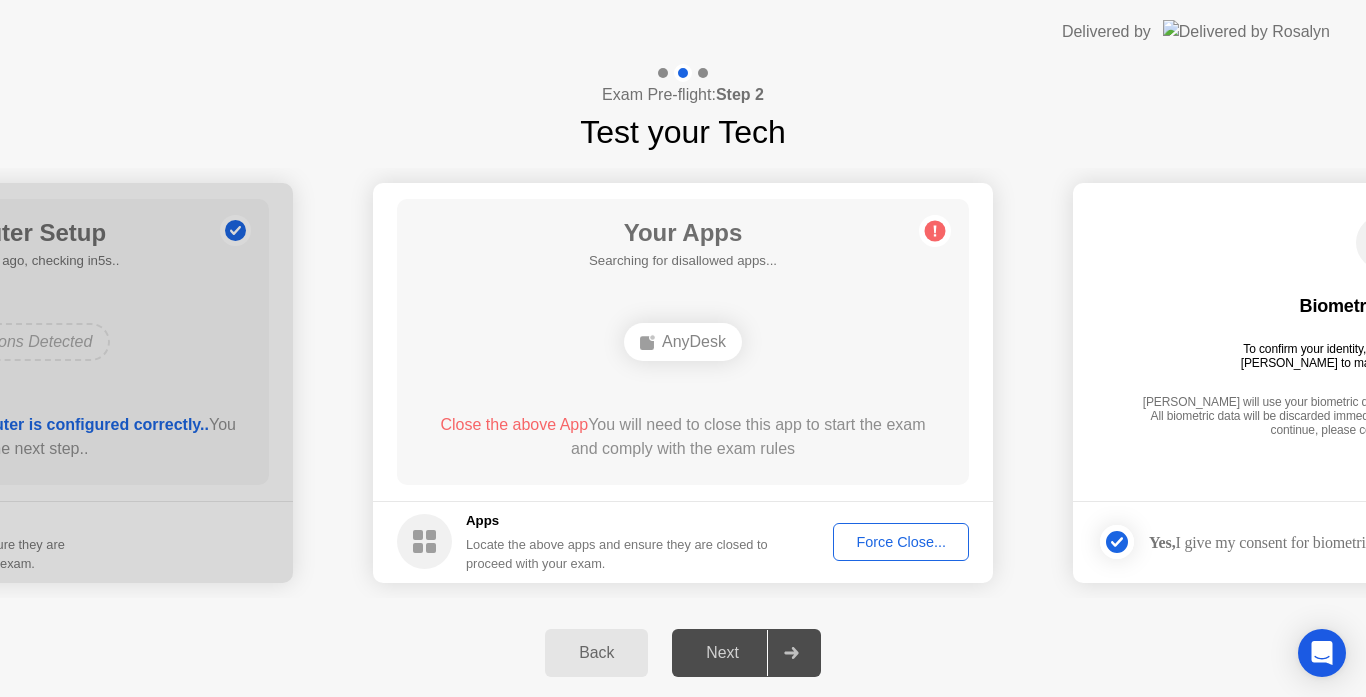 click on "Next" 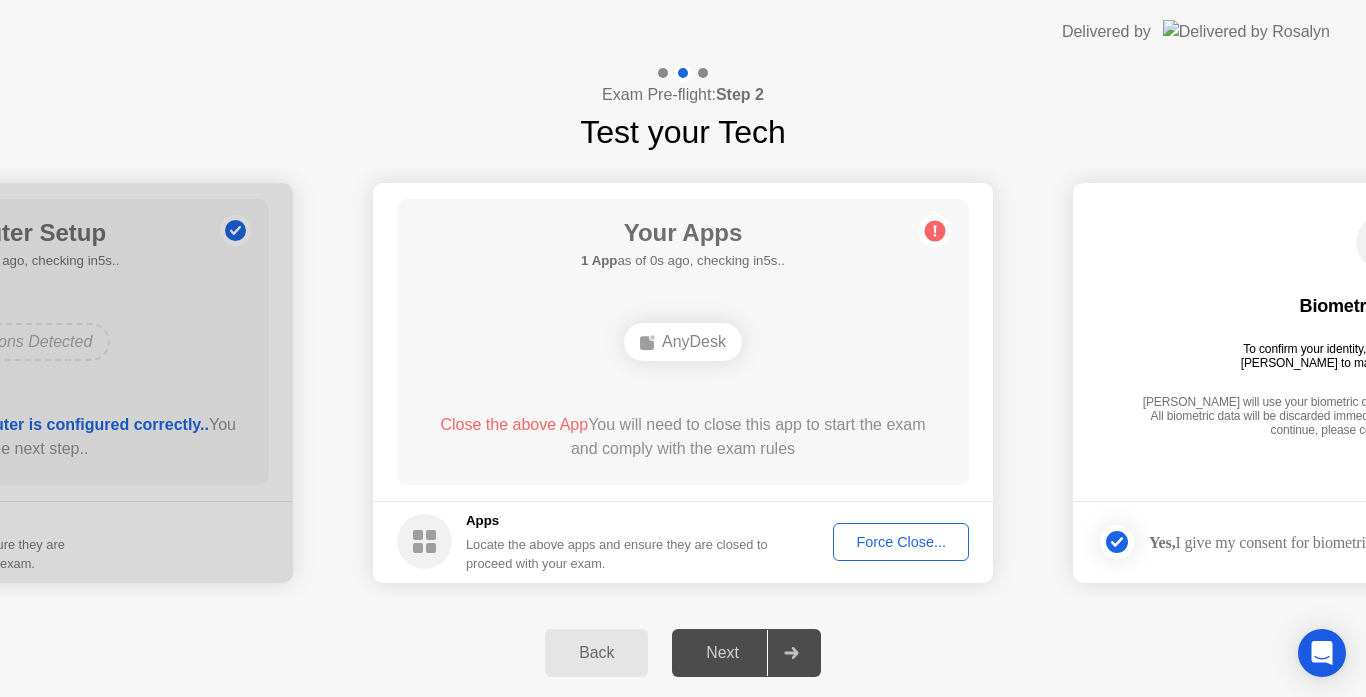 click 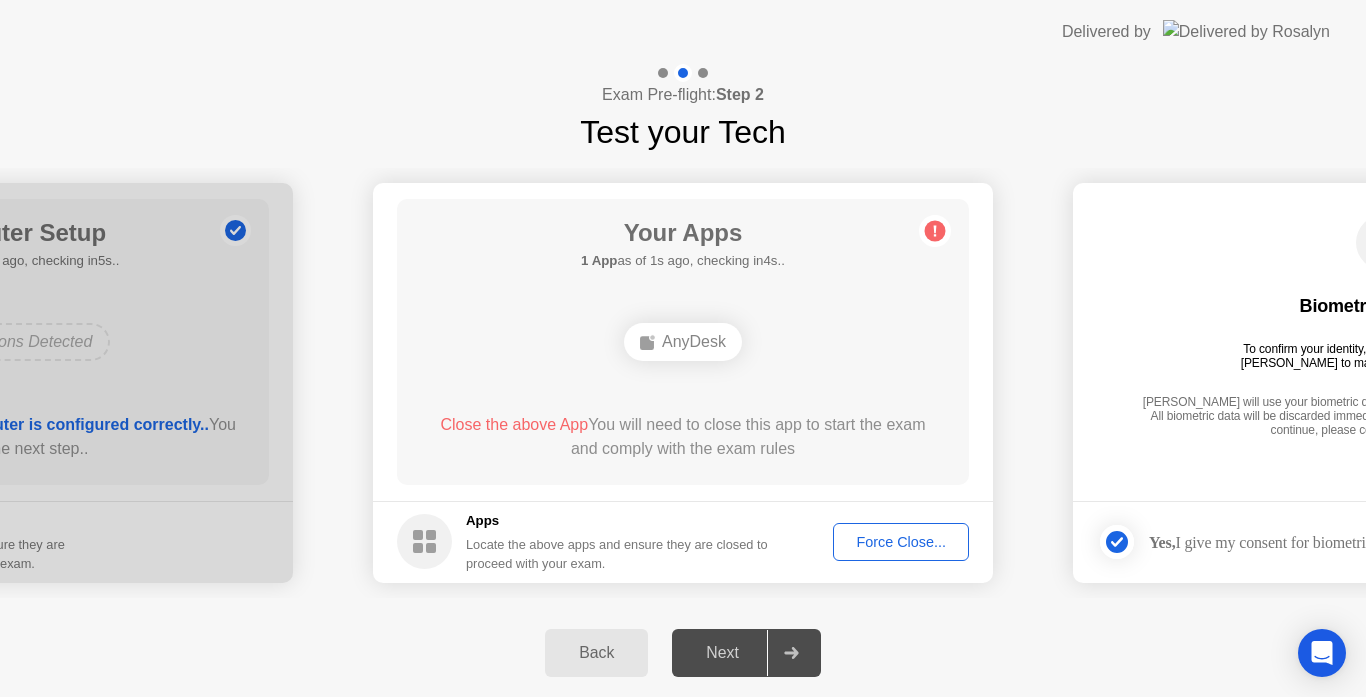 click 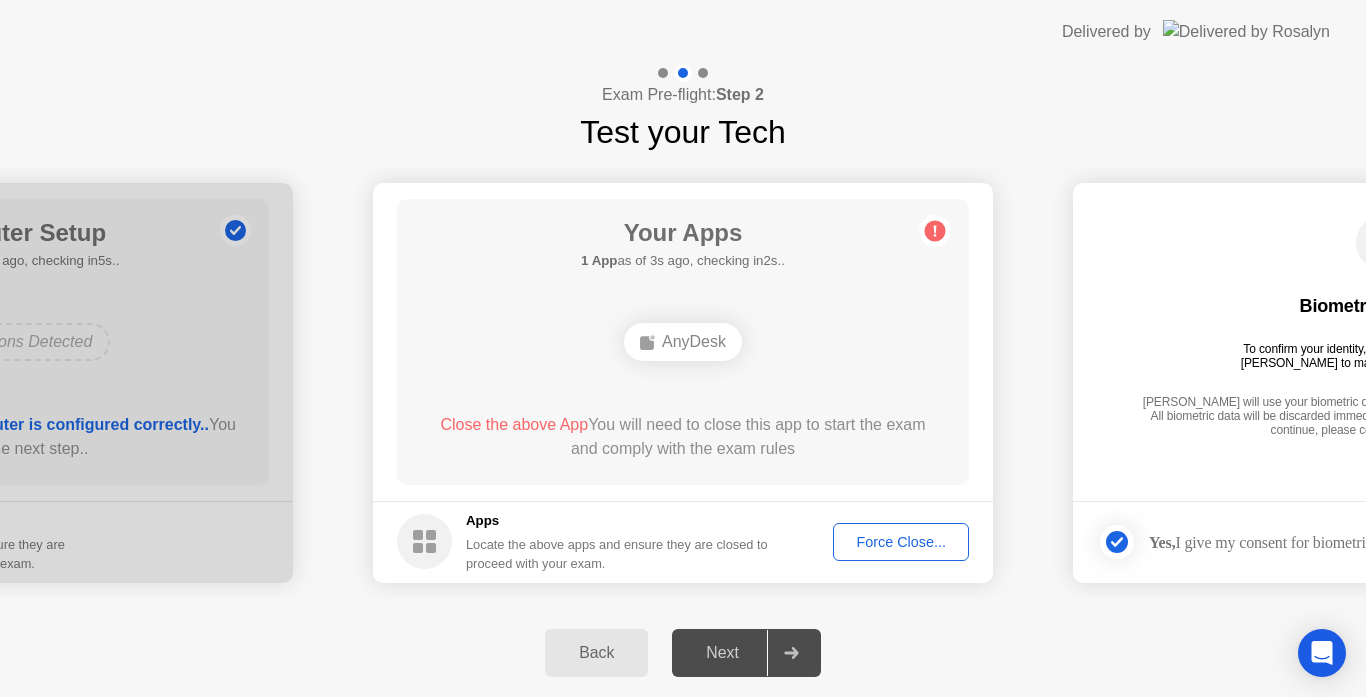 click 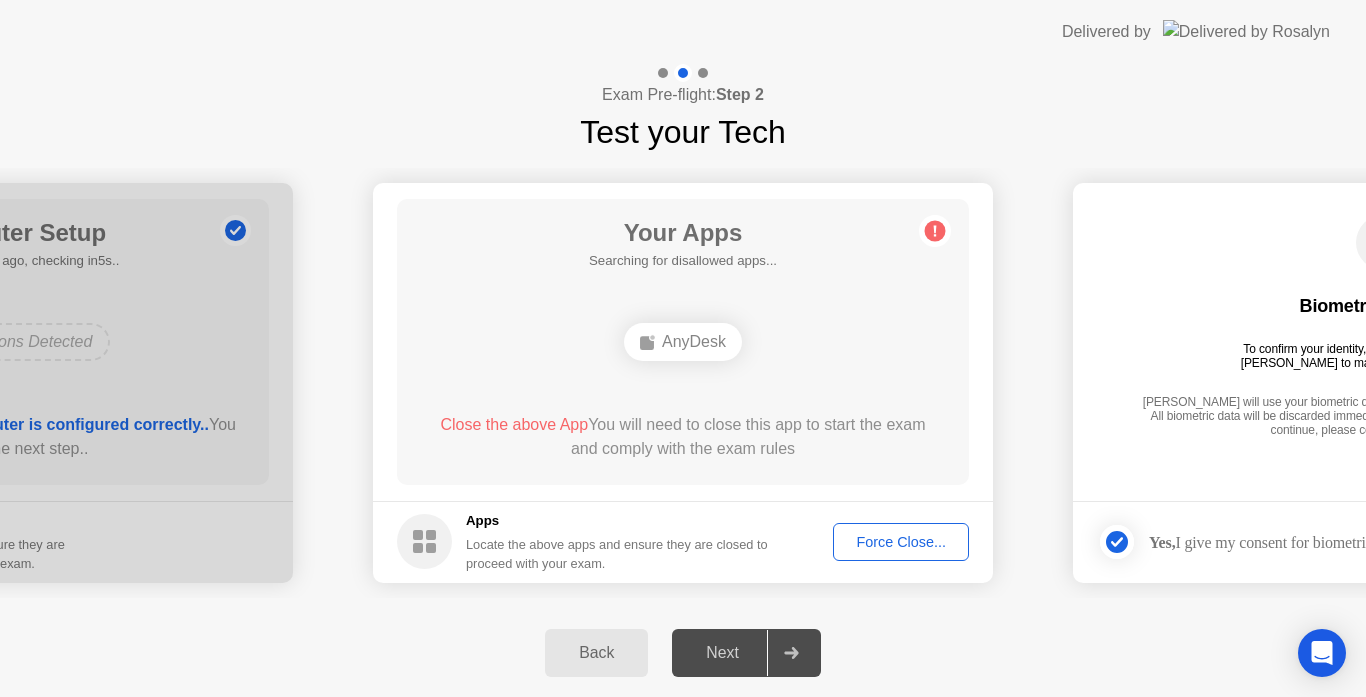 click 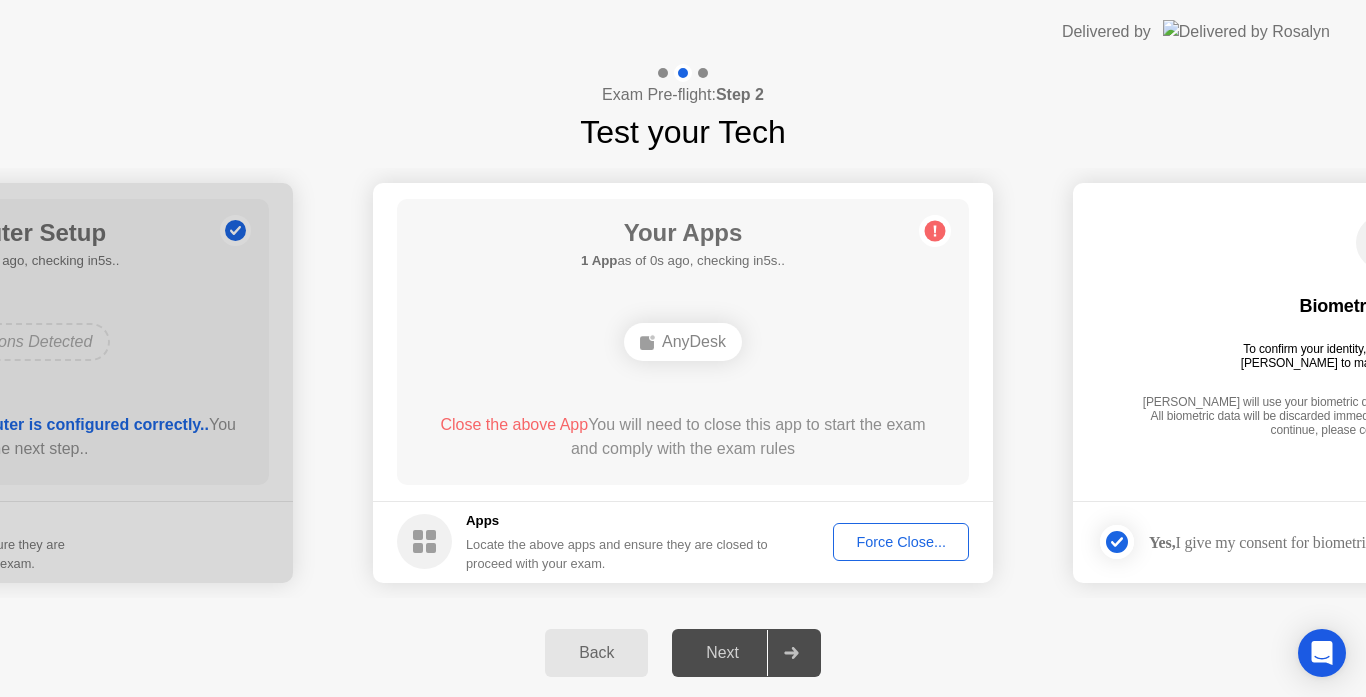 click 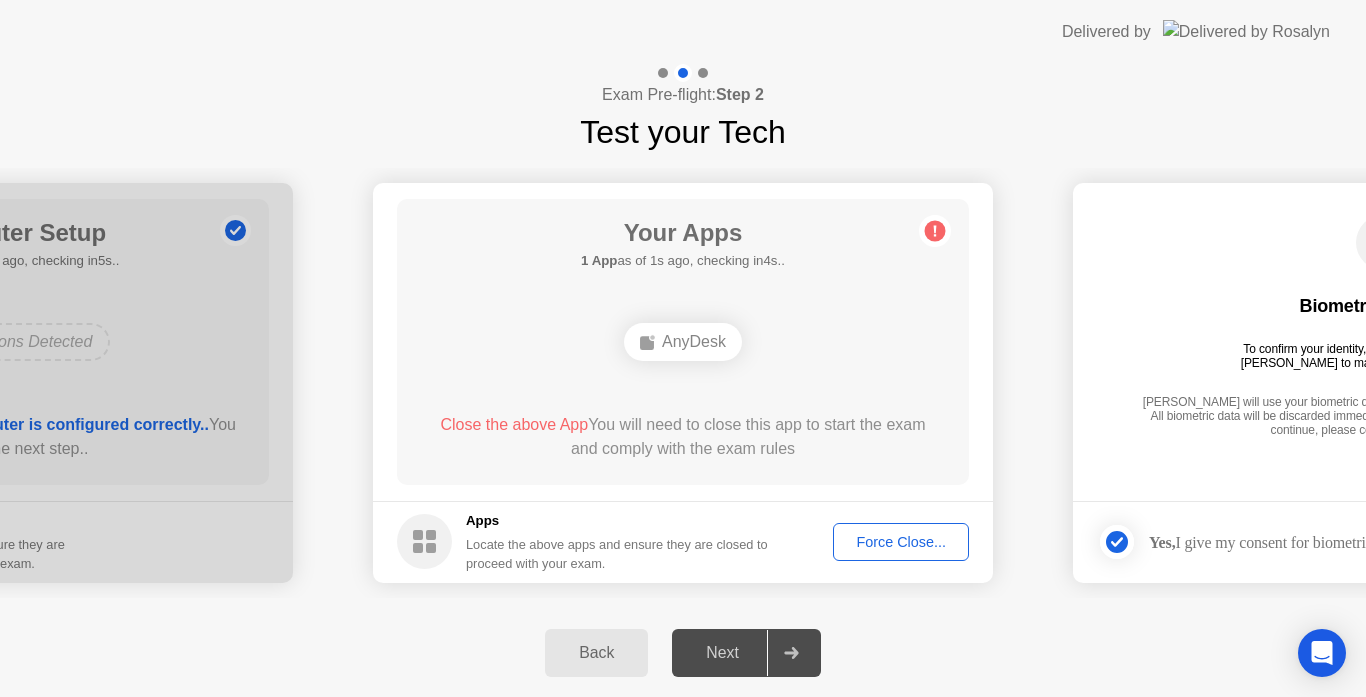 click 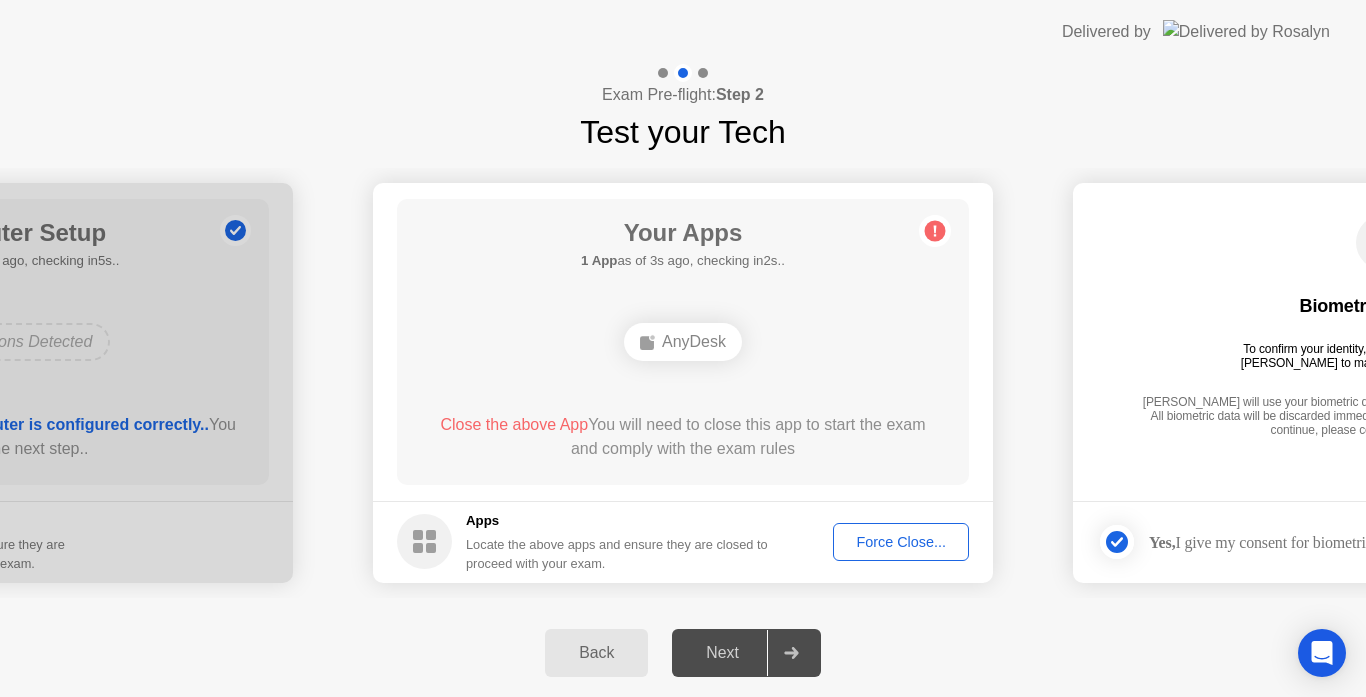 click on "AnyDesk" 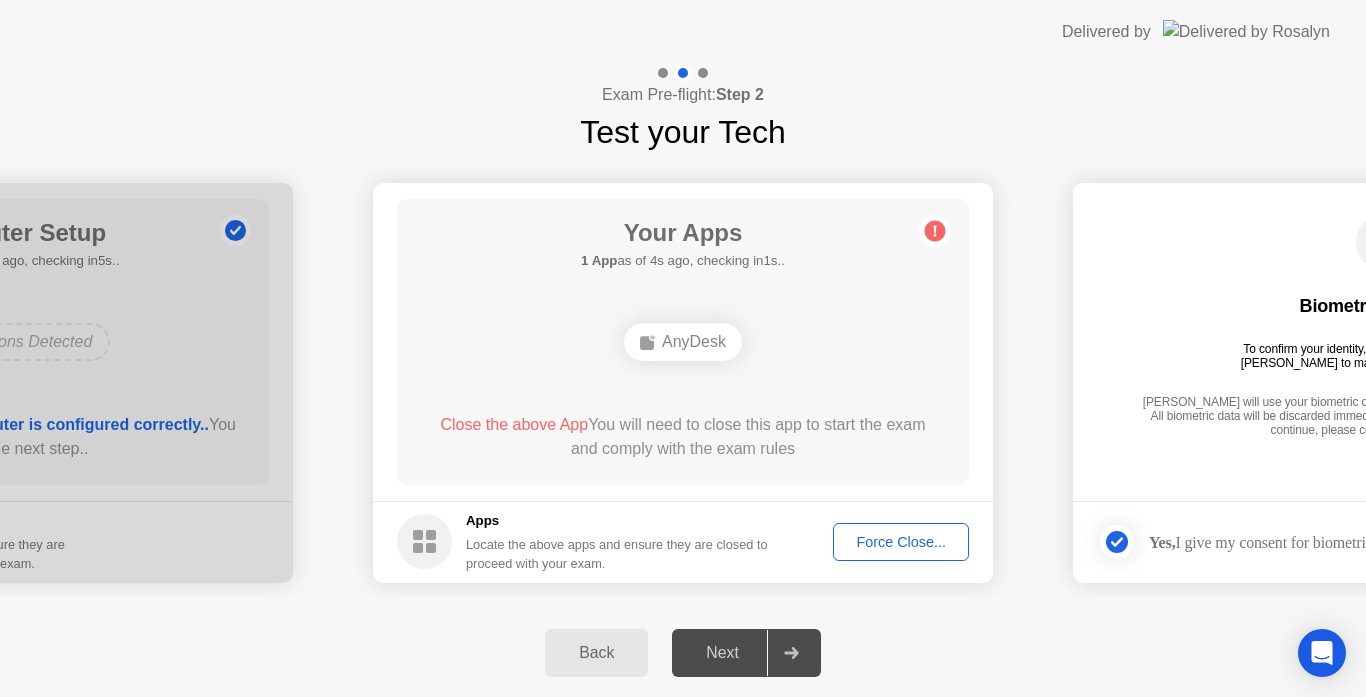 click on "AnyDesk" 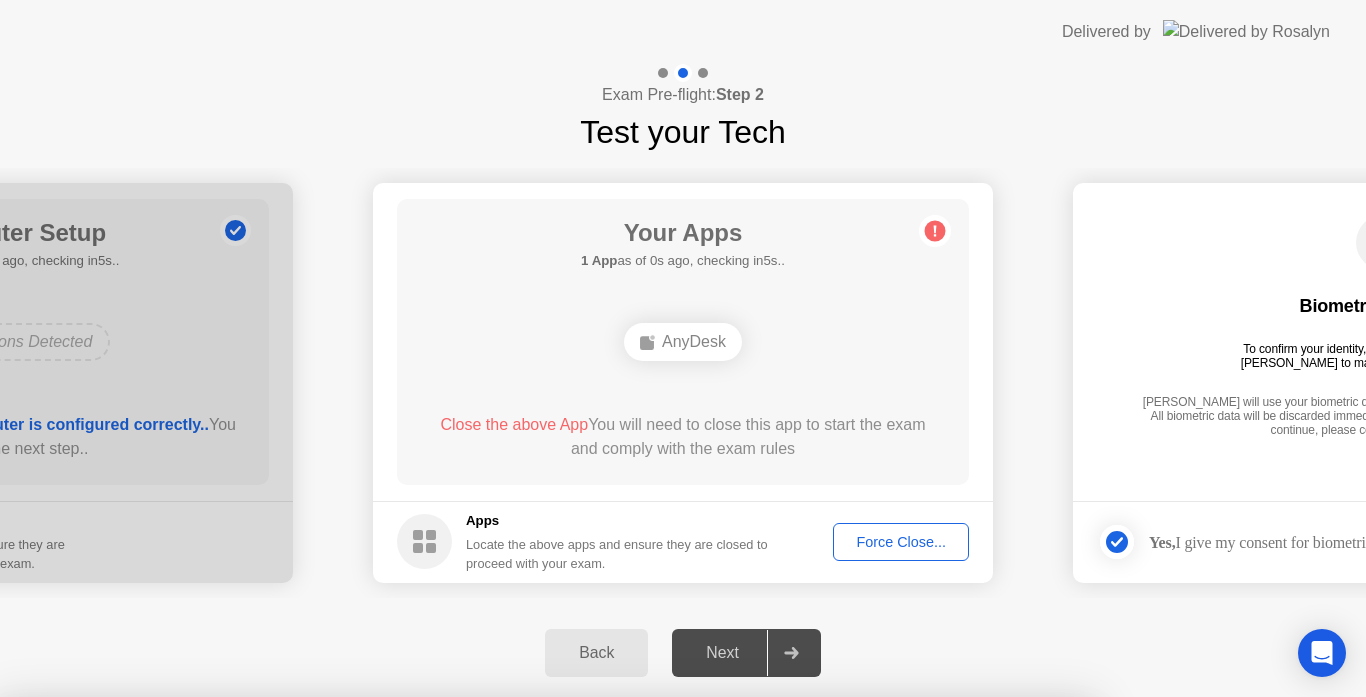 click at bounding box center [683, 697] 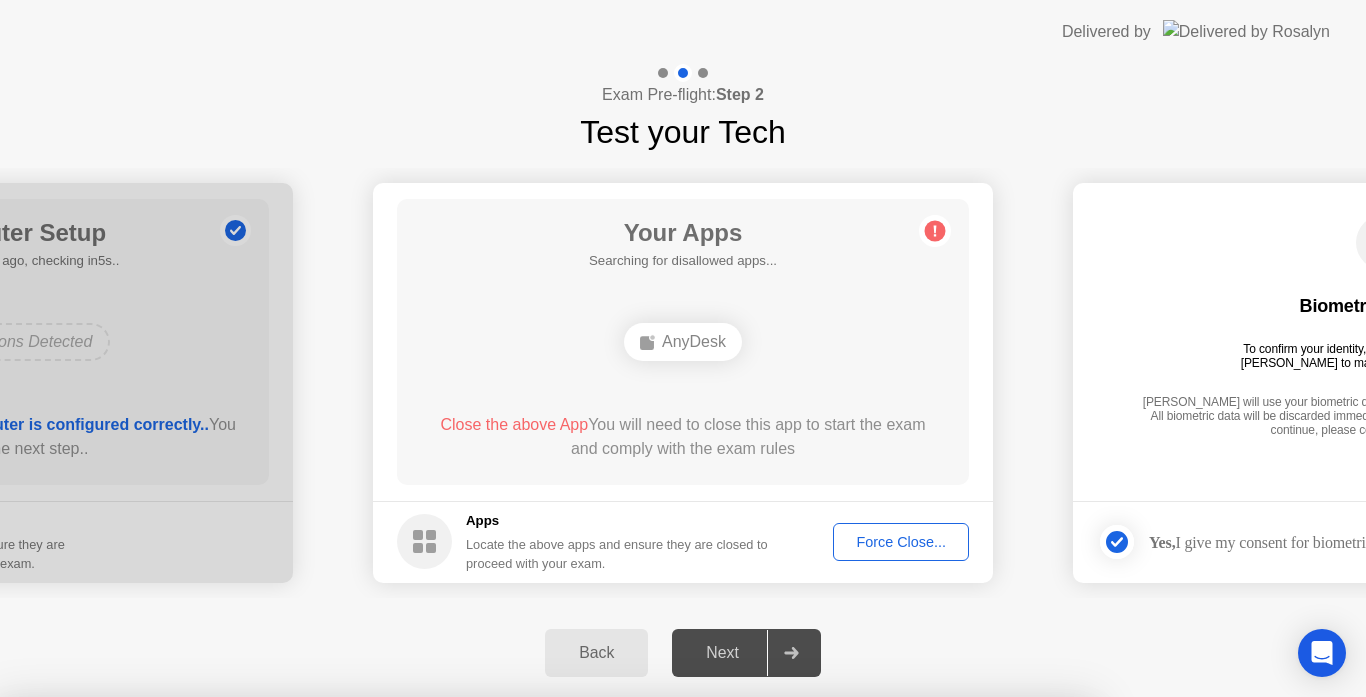 click on "Close App" at bounding box center [686, 922] 